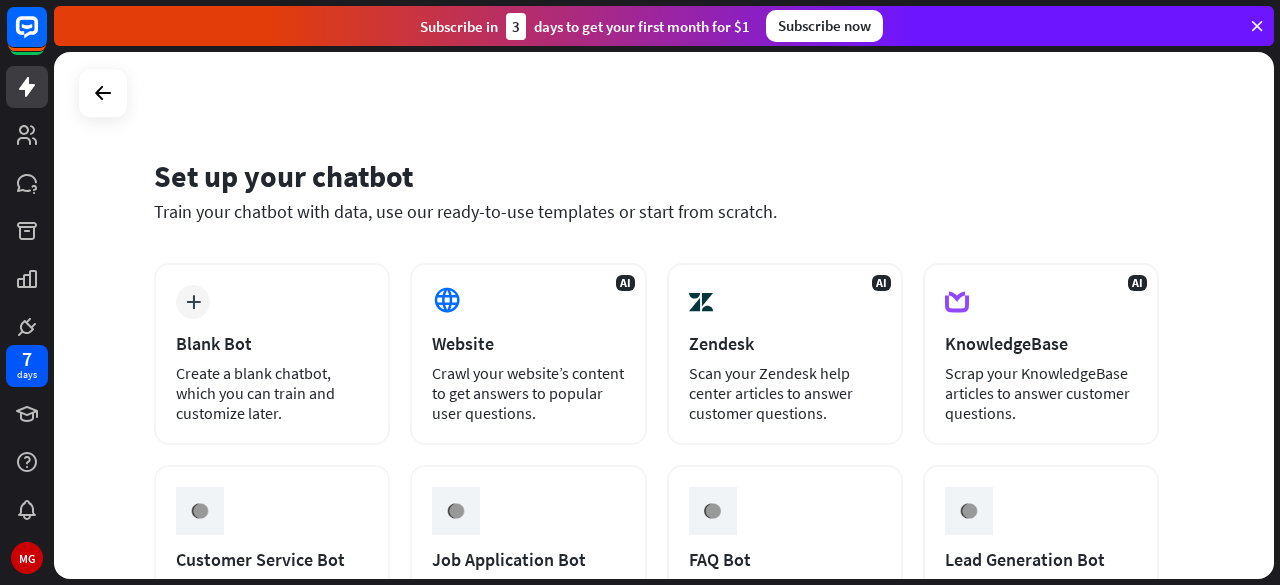 scroll, scrollTop: 0, scrollLeft: 0, axis: both 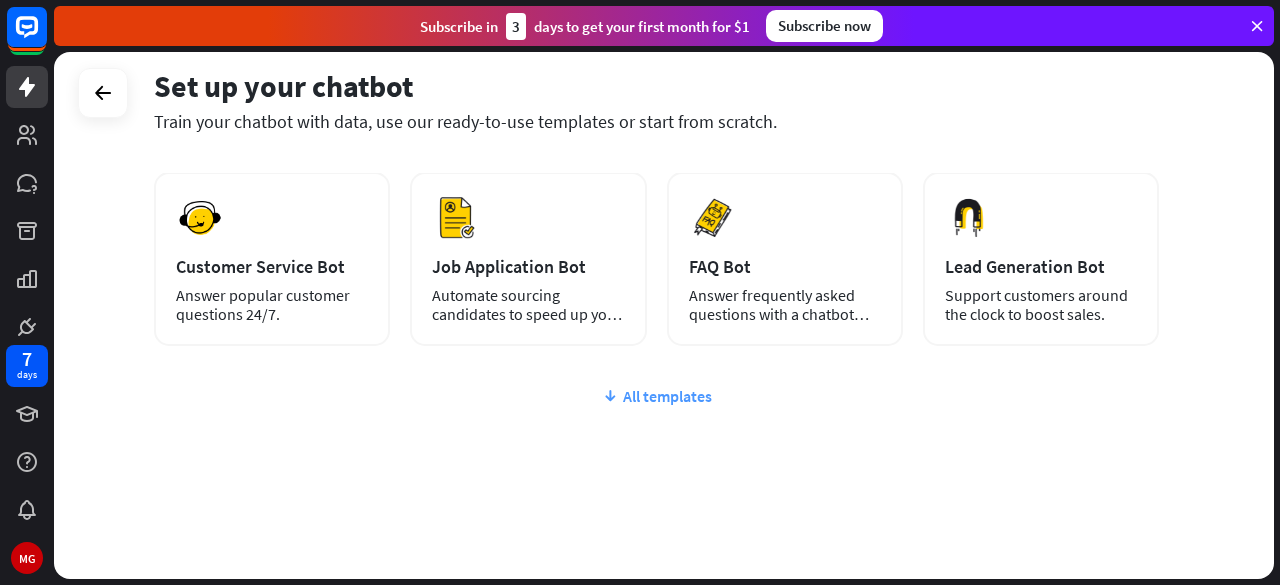 click on "All templates" at bounding box center (656, 396) 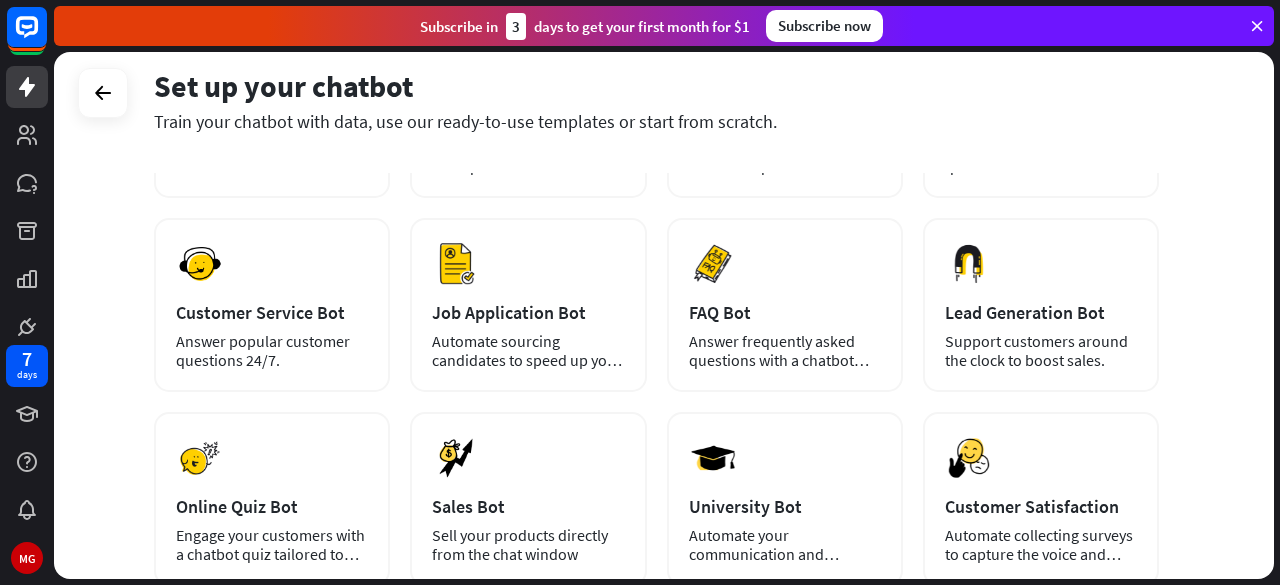 scroll, scrollTop: 0, scrollLeft: 0, axis: both 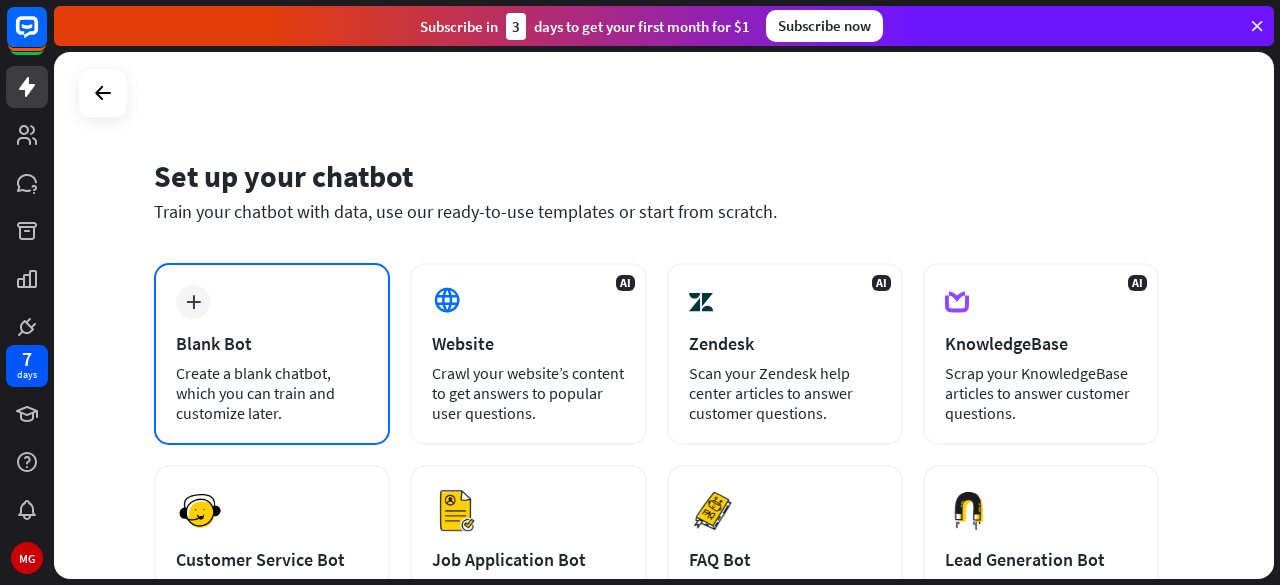 click on "Create a blank chatbot, which you can train and
customize later." at bounding box center (272, 393) 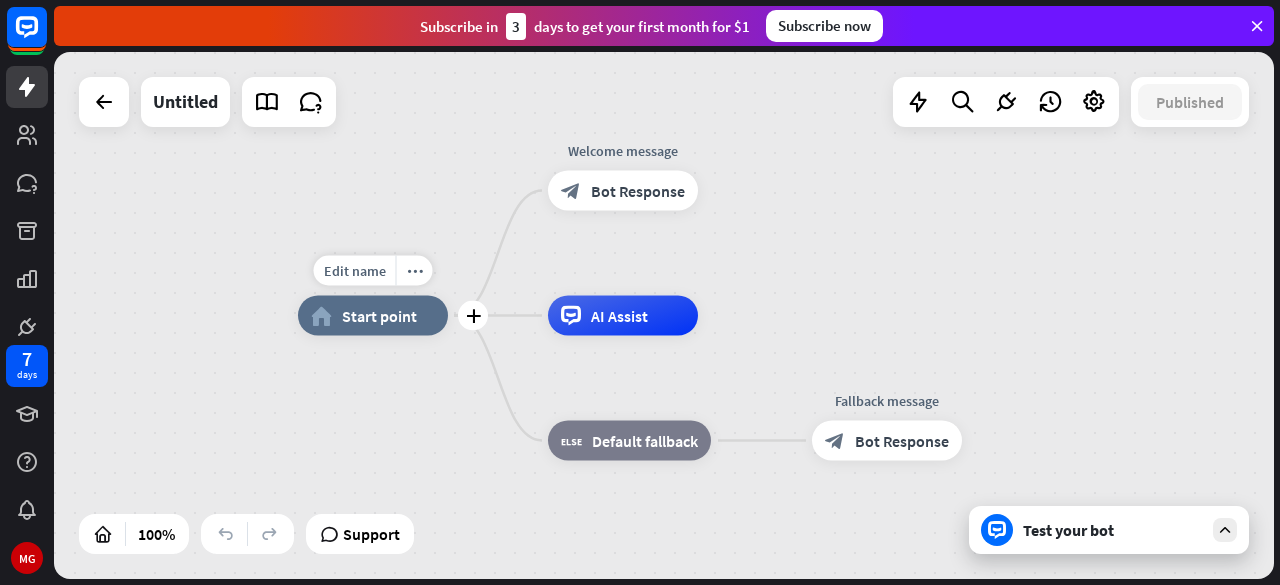 click on "Start point" at bounding box center [379, 316] 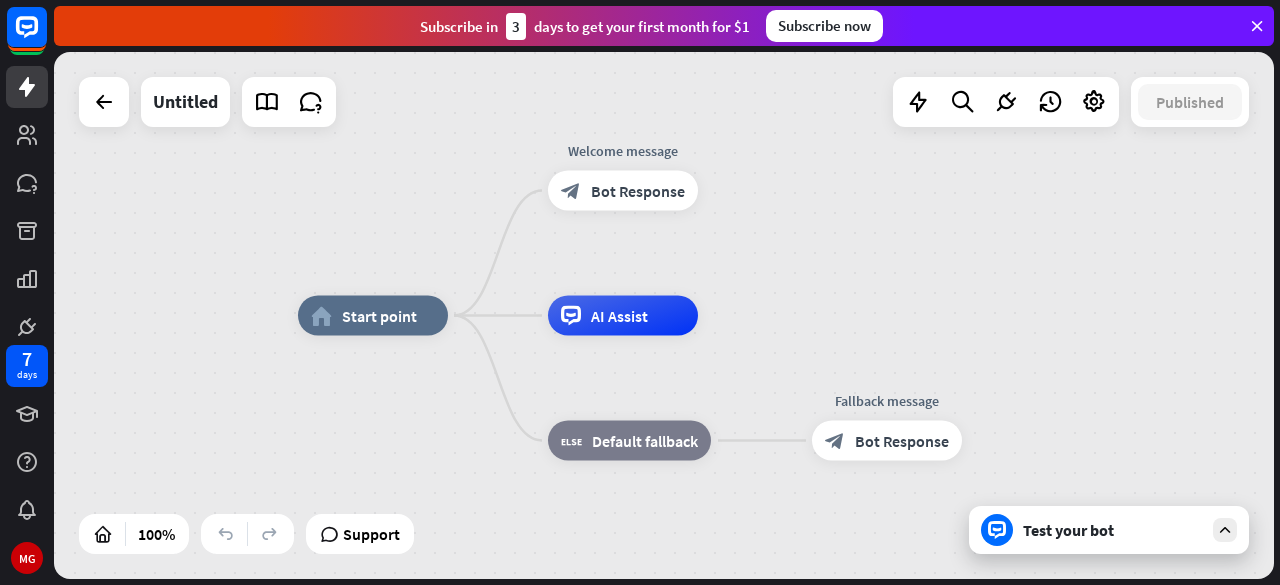 click on "home_2   Start point                 Welcome message   block_bot_response   Bot Response                     AI Assist                   block_fallback   Default fallback                 Fallback message   block_bot_response   Bot Response" at bounding box center [908, 579] 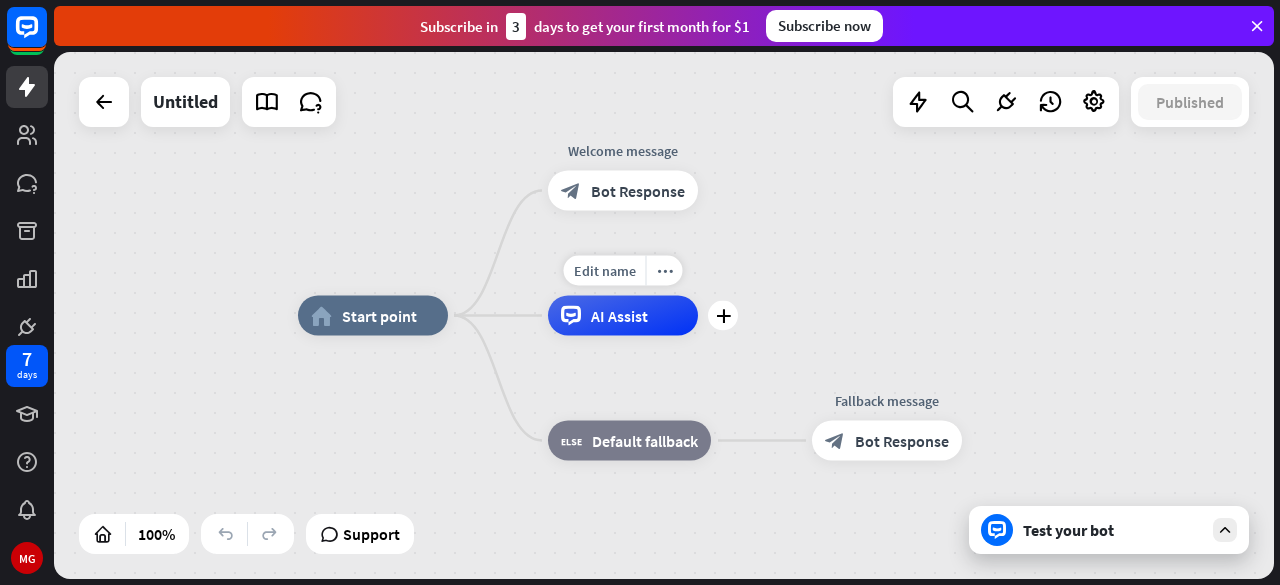 click on "AI Assist" at bounding box center (619, 316) 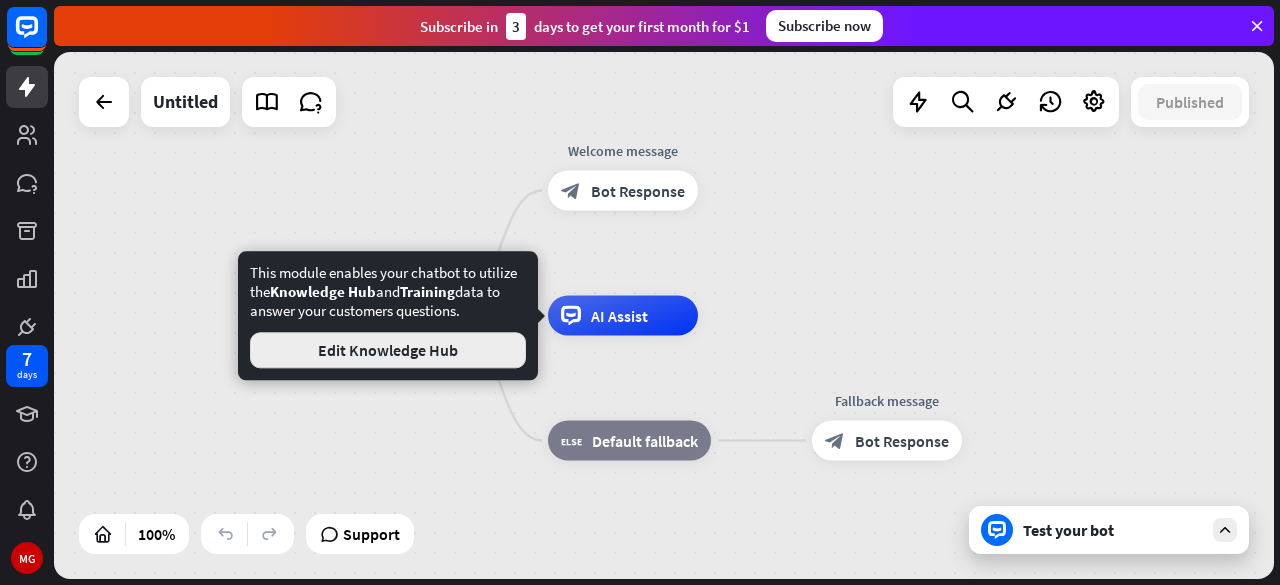 click on "Edit Knowledge Hub" at bounding box center [388, 350] 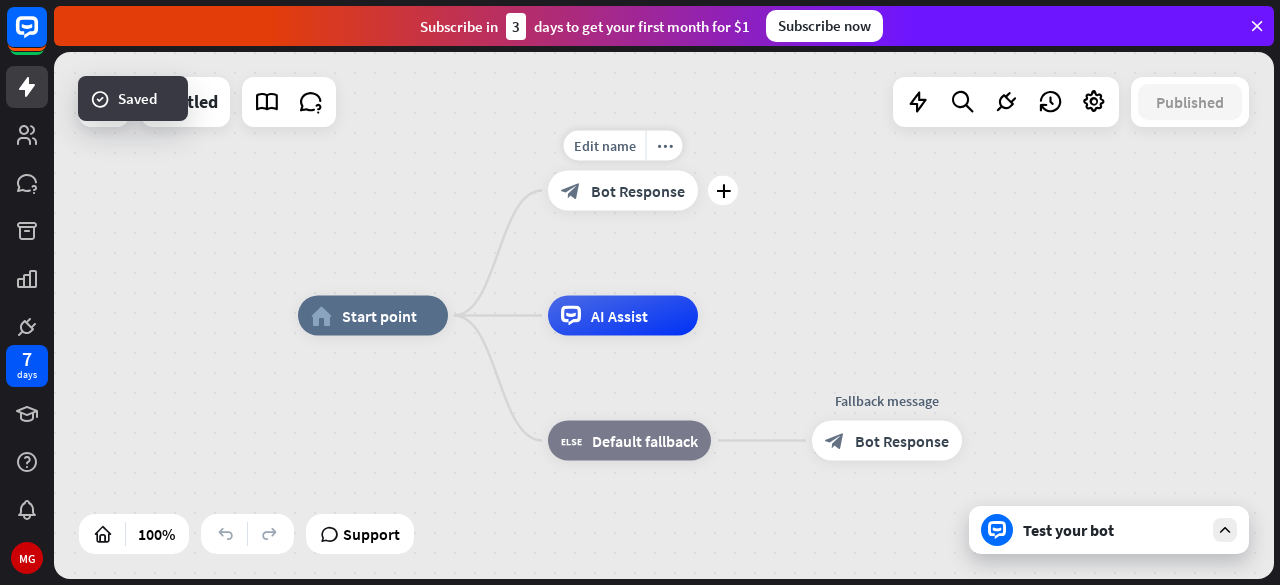 click on "Bot Response" at bounding box center (638, 191) 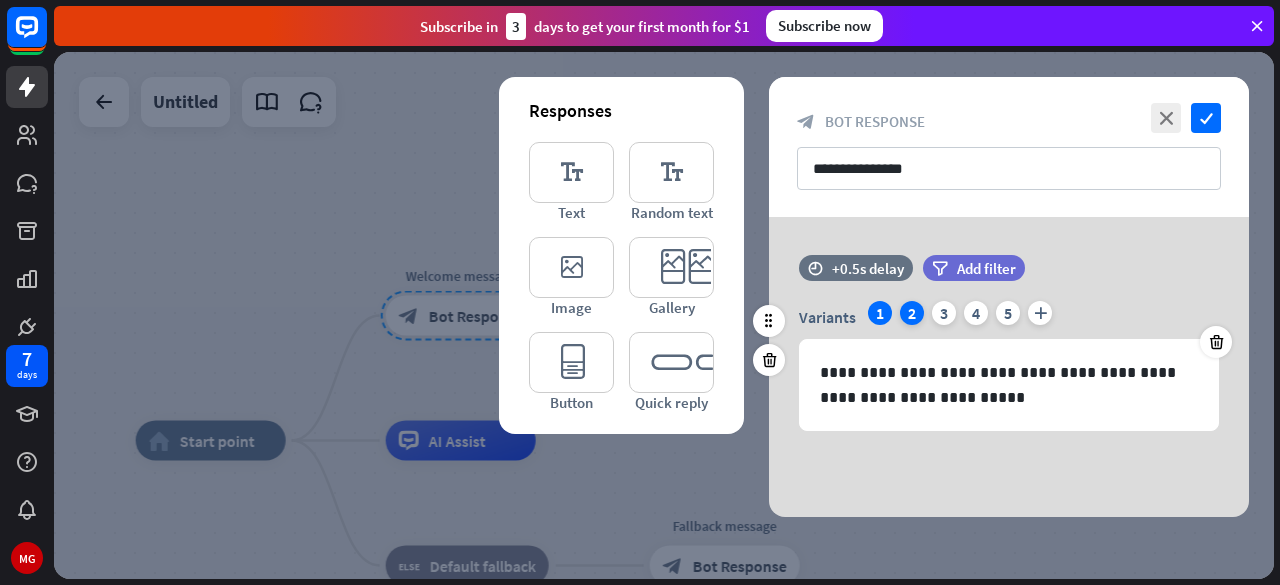 click on "2" at bounding box center [912, 313] 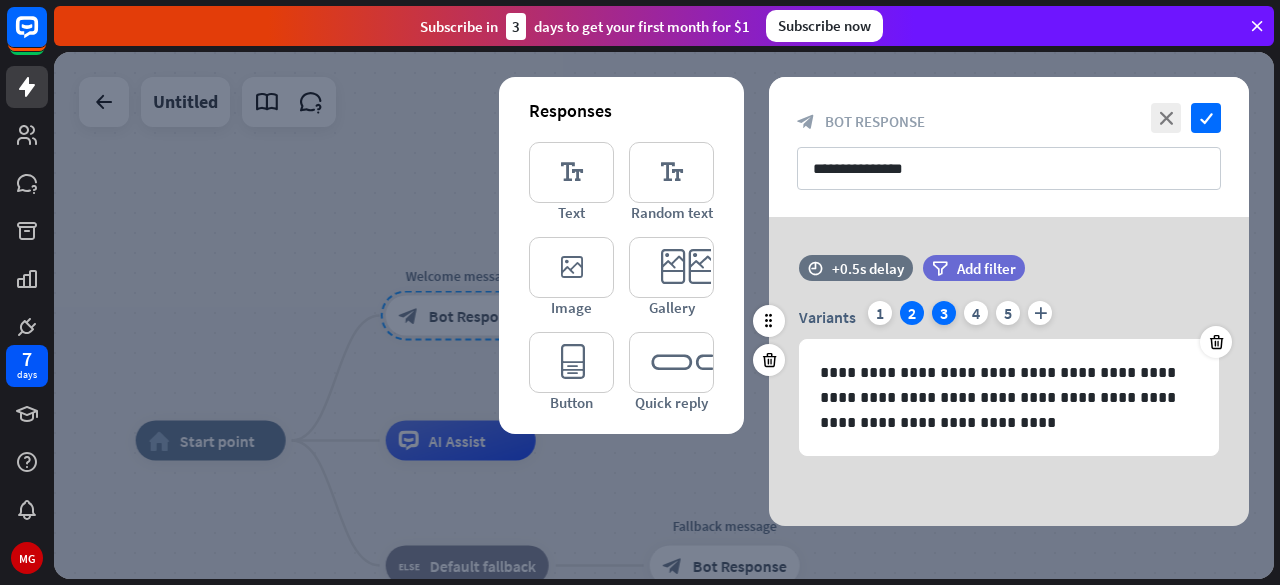 click on "3" at bounding box center [944, 313] 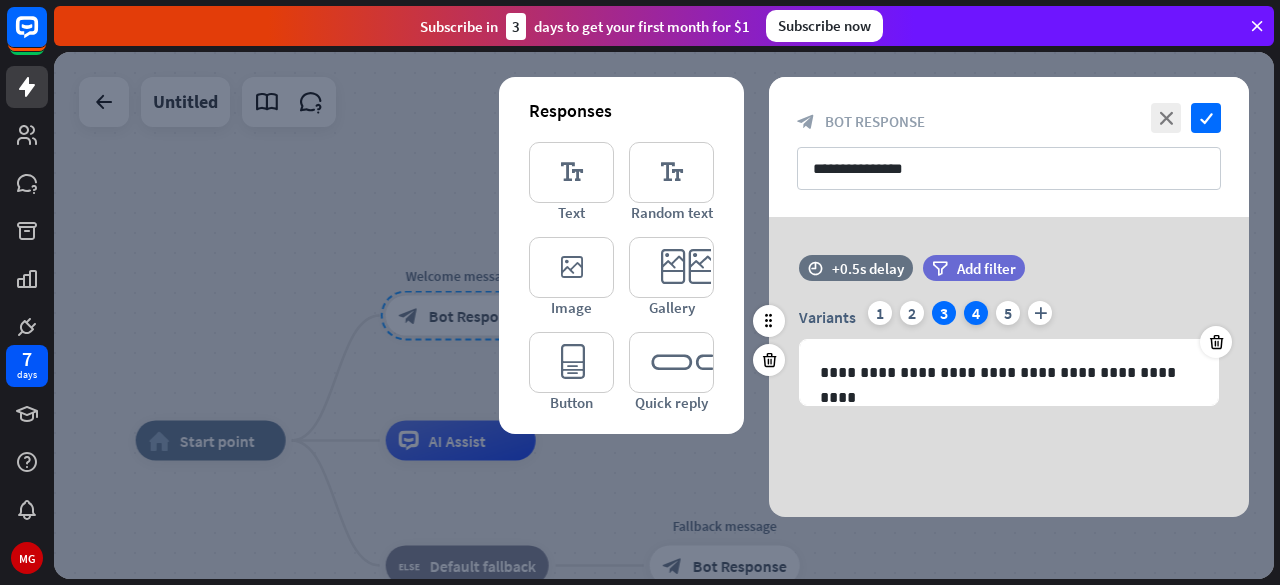 click on "4" at bounding box center (976, 313) 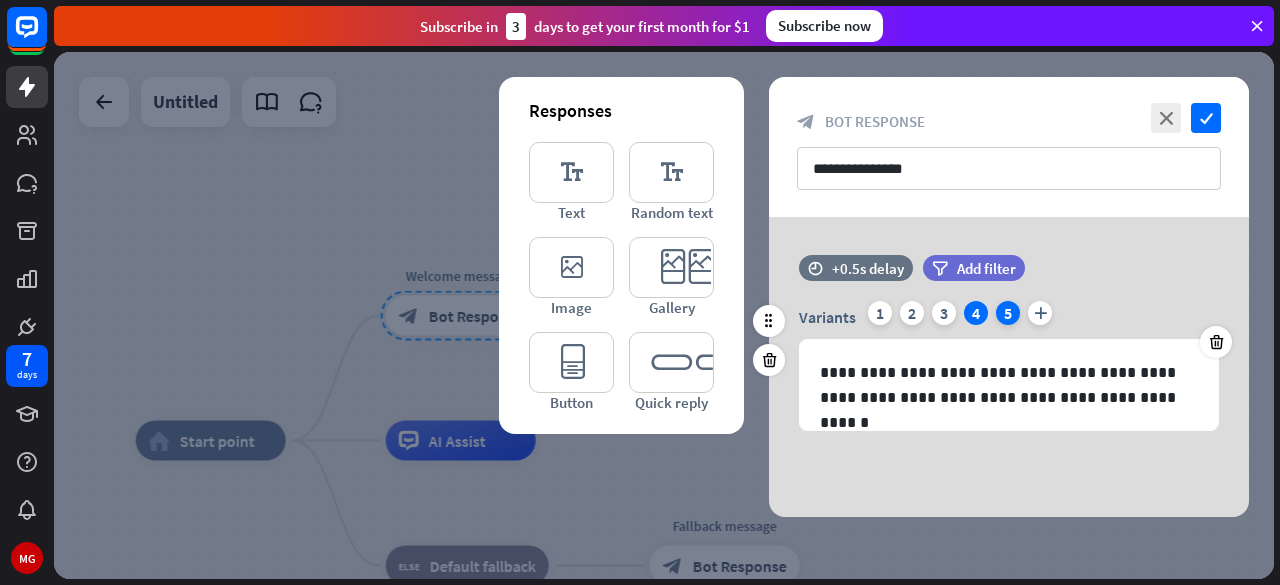 click on "5" at bounding box center [1008, 313] 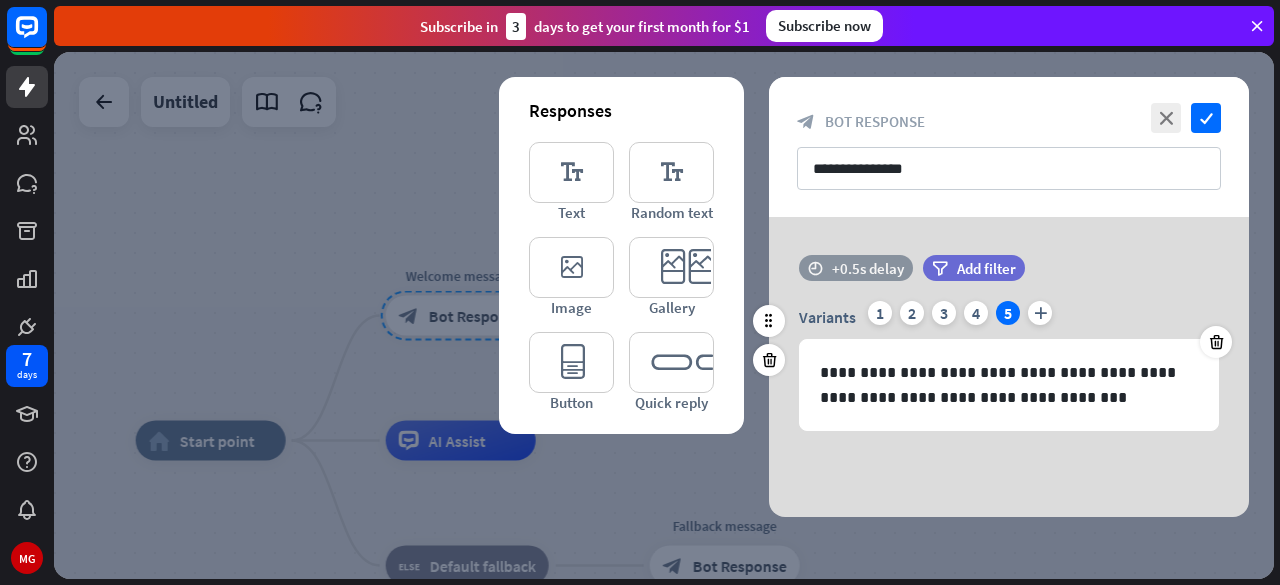 click on "+0.5s delay" at bounding box center (868, 268) 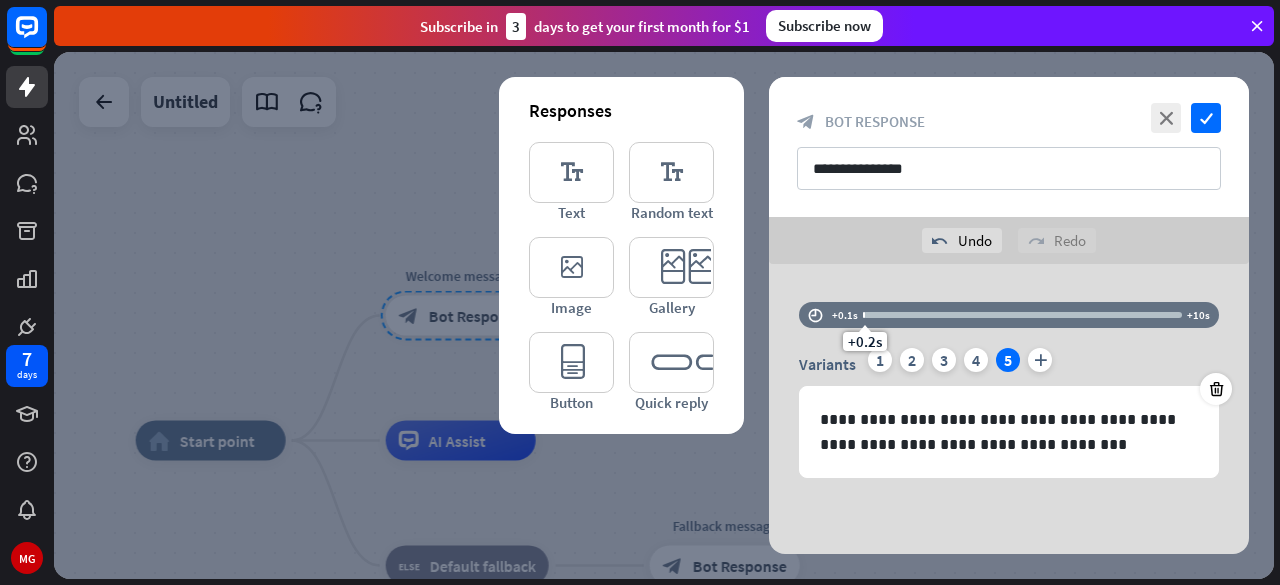 click on "**********" at bounding box center (1009, 414) 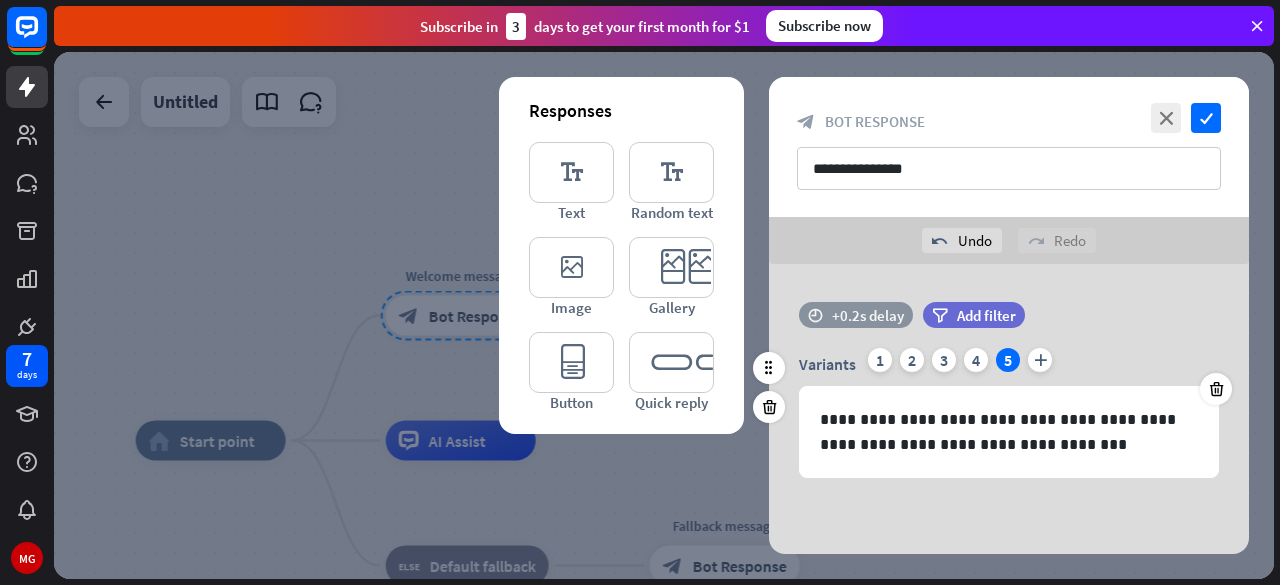 click on "+0.2s delay" at bounding box center (868, 315) 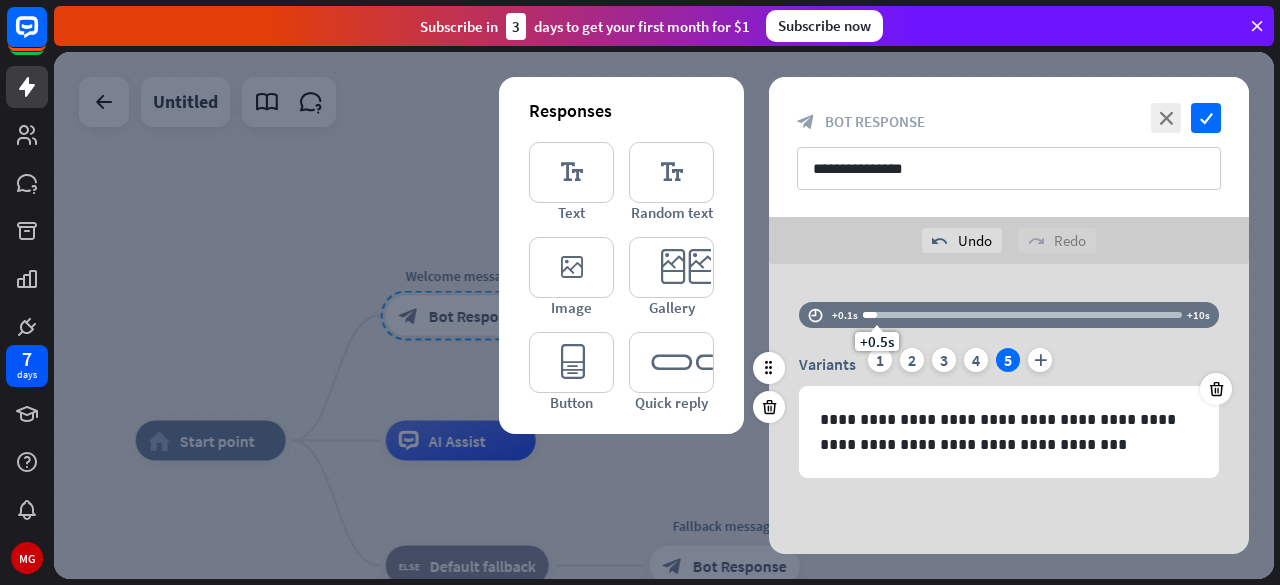 drag, startPoint x: 864, startPoint y: 331, endPoint x: 875, endPoint y: 330, distance: 11.045361 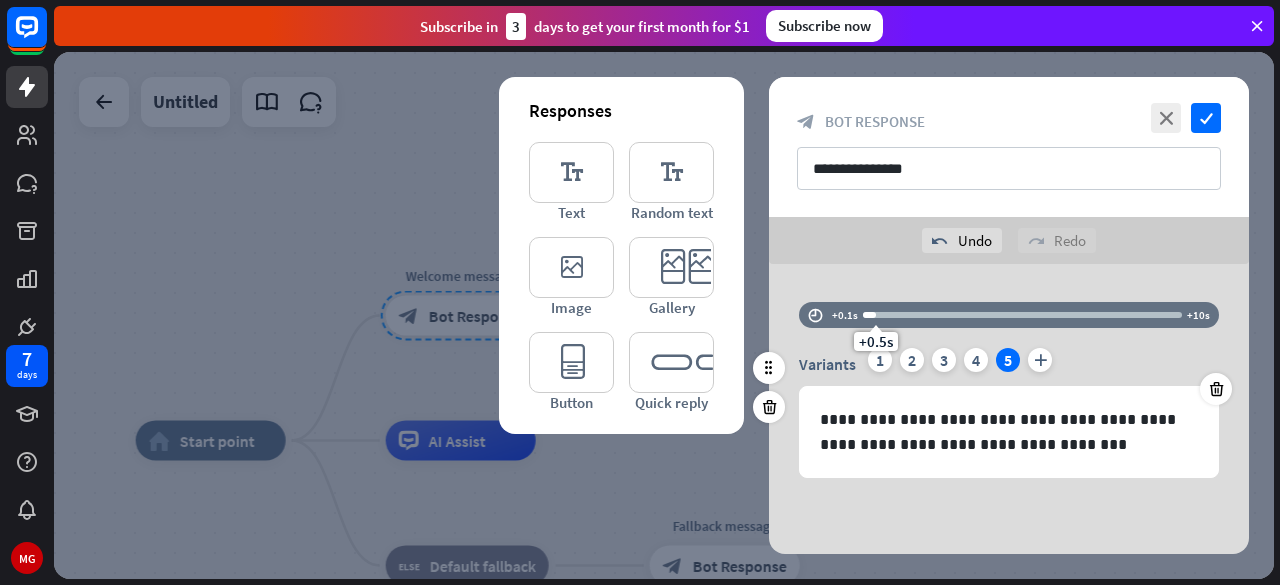 click on "time   +0.1s   +0.5s   +10s" at bounding box center (1009, 325) 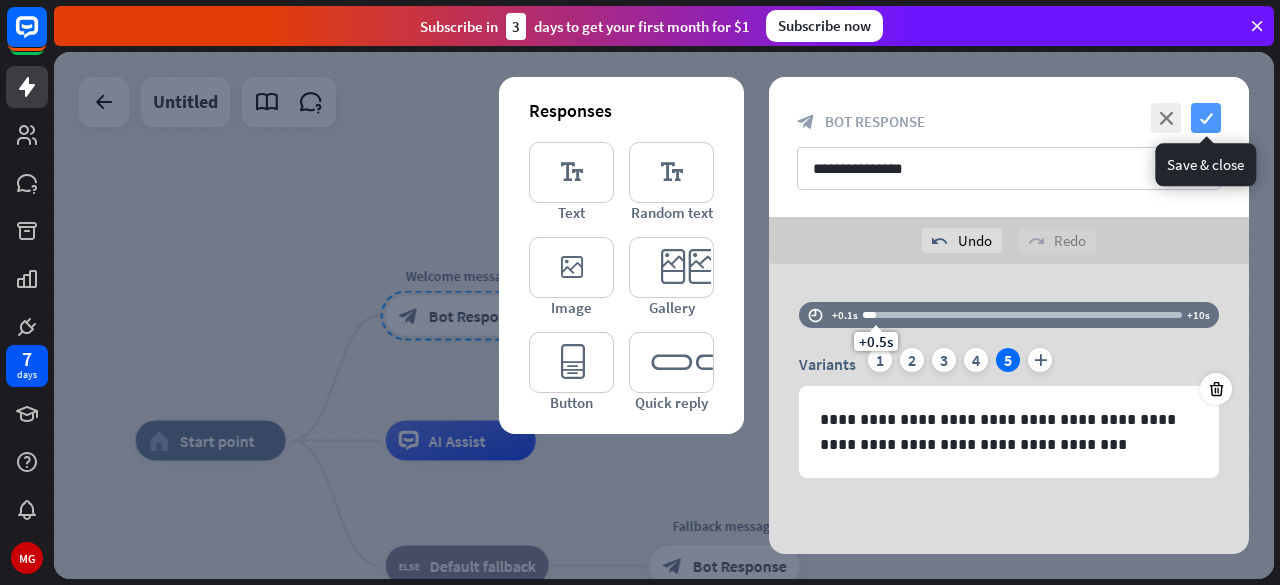 click on "check" at bounding box center [1206, 118] 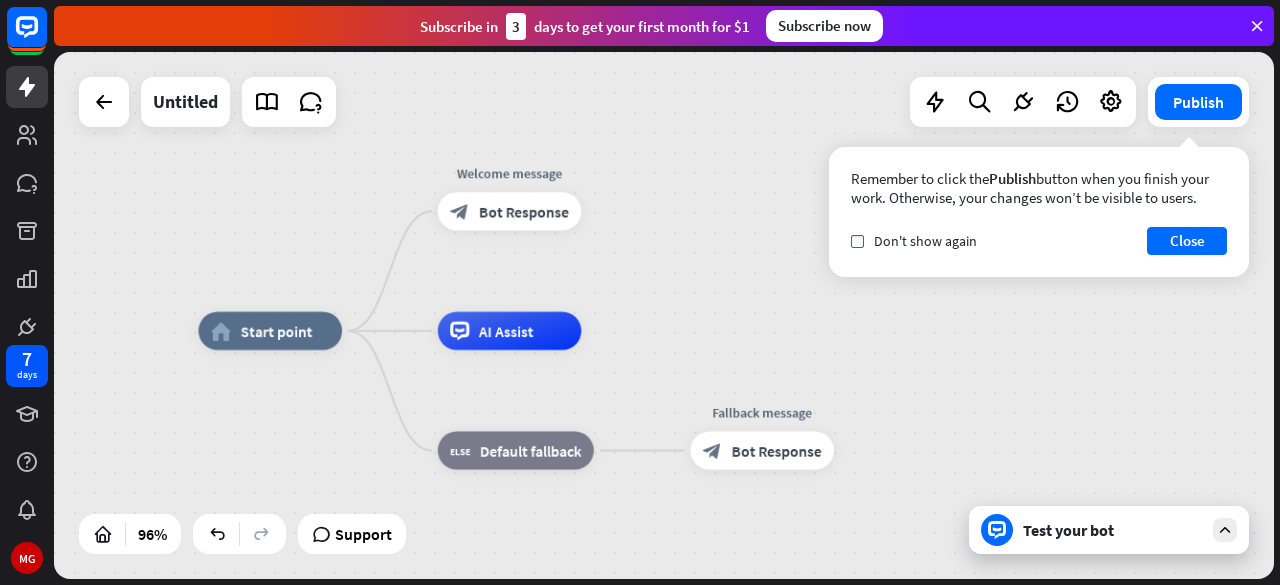 drag, startPoint x: 685, startPoint y: 361, endPoint x: 730, endPoint y: 224, distance: 144.20125 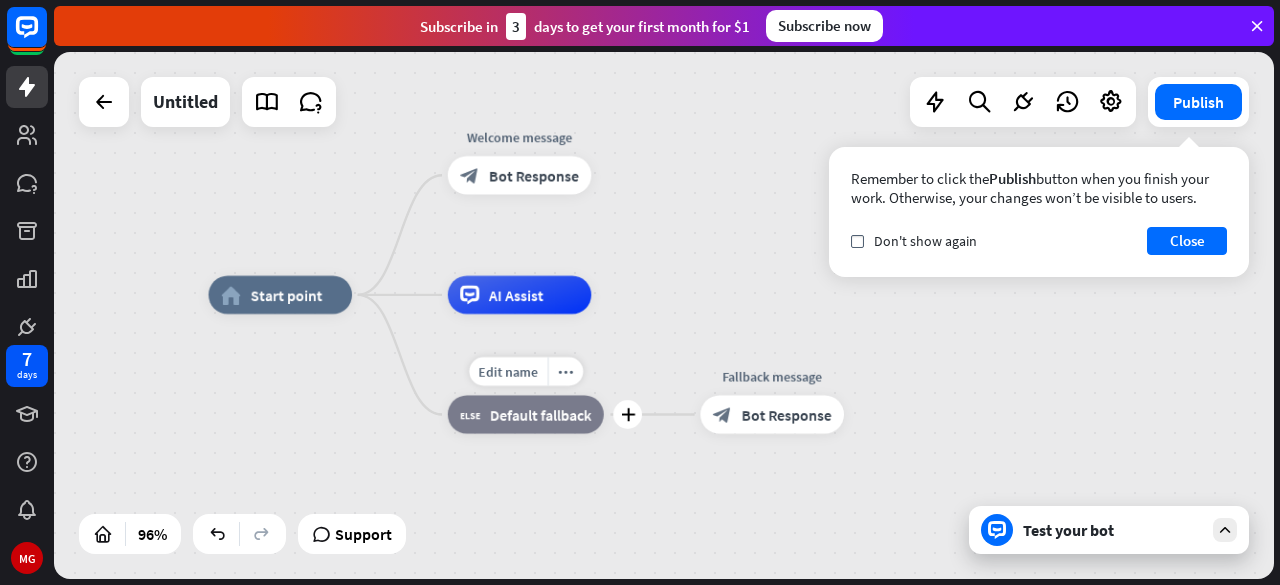 click on "block_fallback   Default fallback" at bounding box center (526, 414) 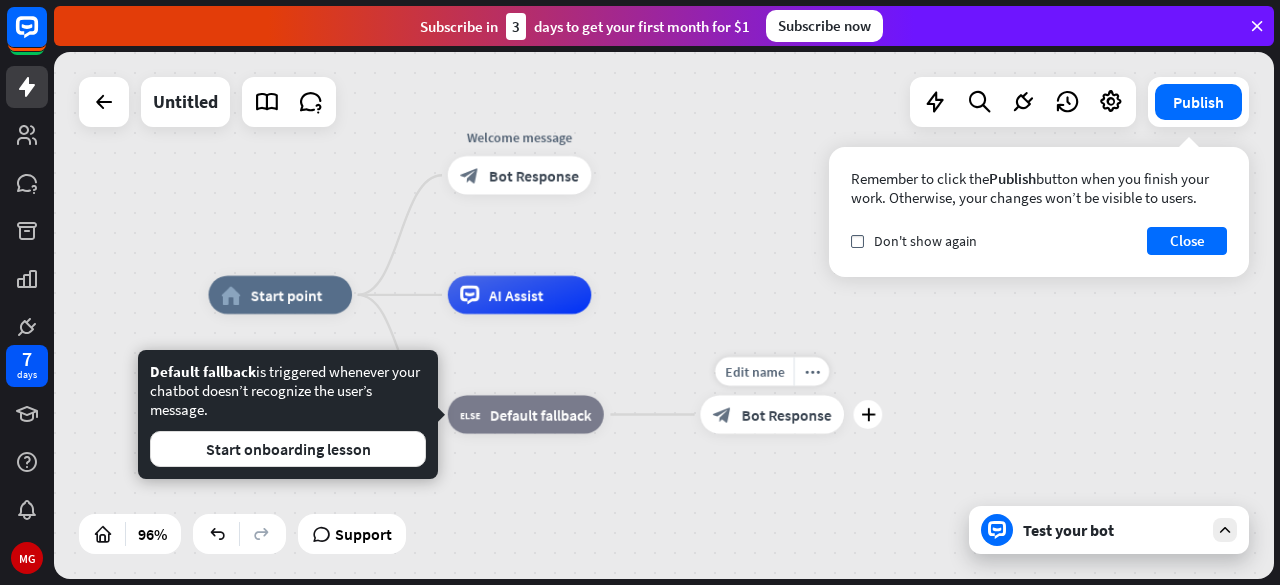 click on "Bot Response" at bounding box center [787, 414] 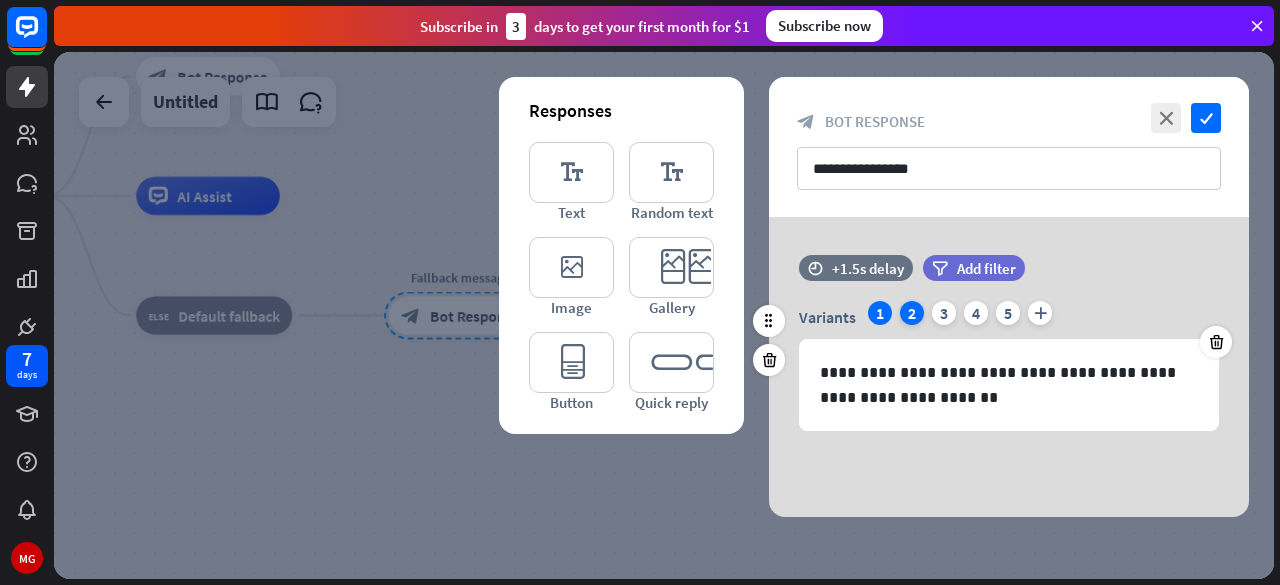 click on "2" at bounding box center (912, 313) 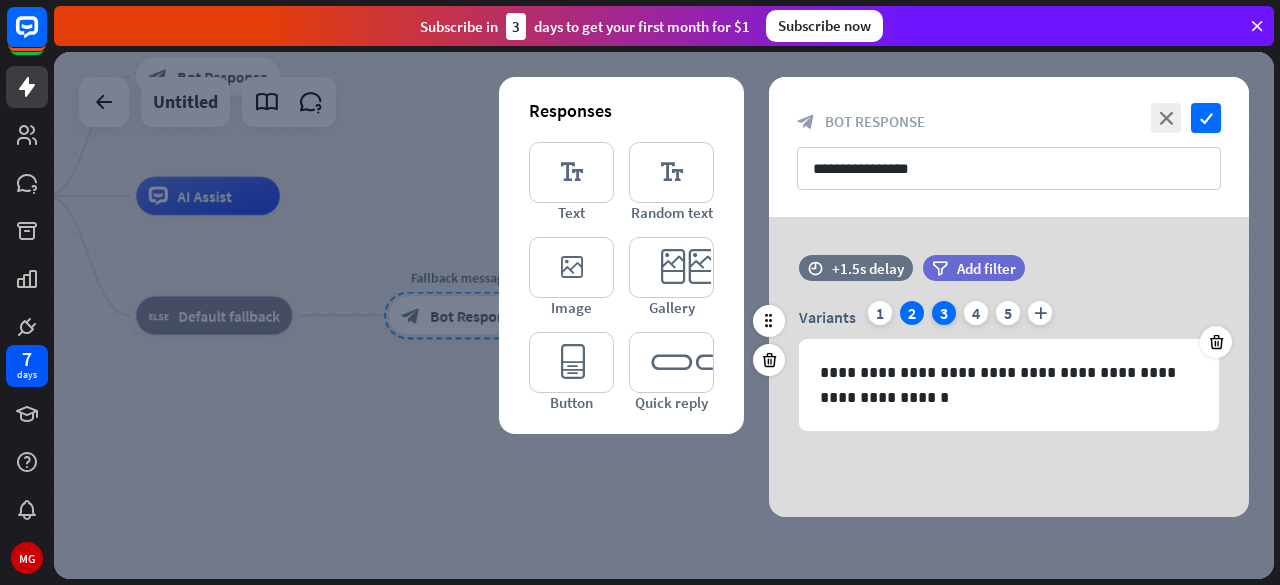 click on "3" at bounding box center (944, 313) 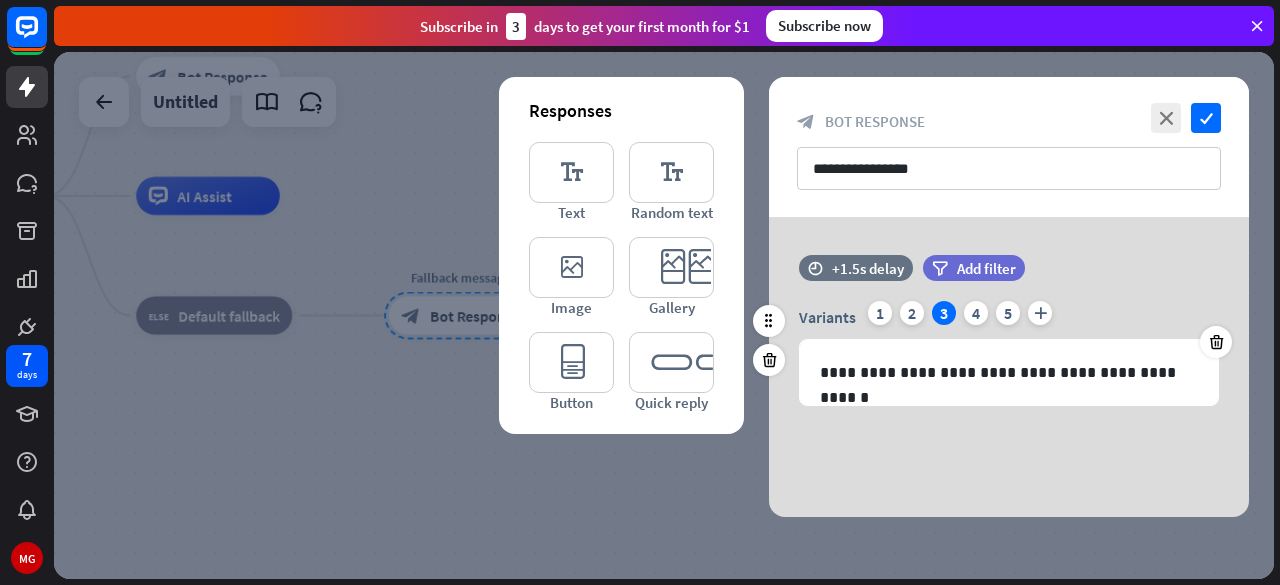 click on "Variants
1
2
3
4
5
plus" at bounding box center (1009, 317) 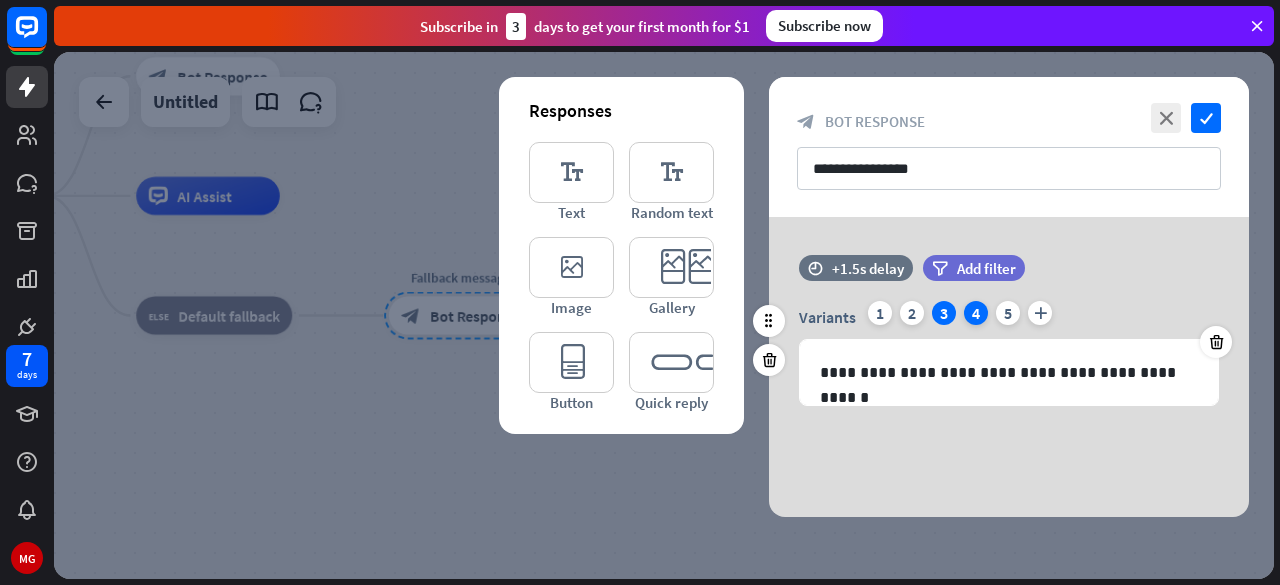 click on "4" at bounding box center (976, 313) 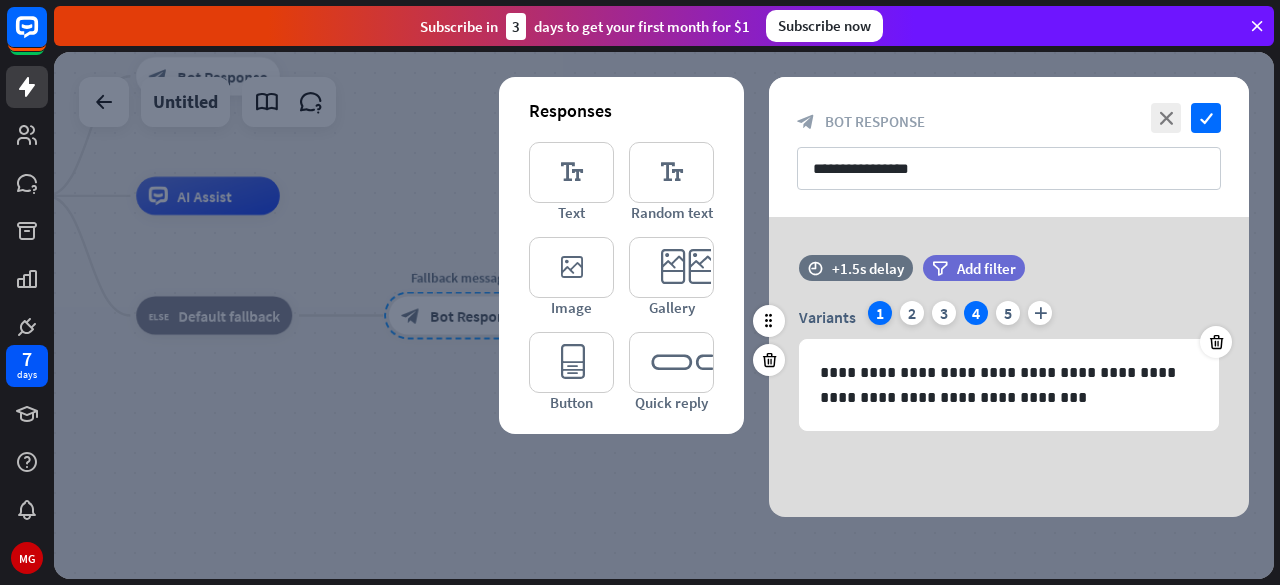 click on "1" at bounding box center [880, 313] 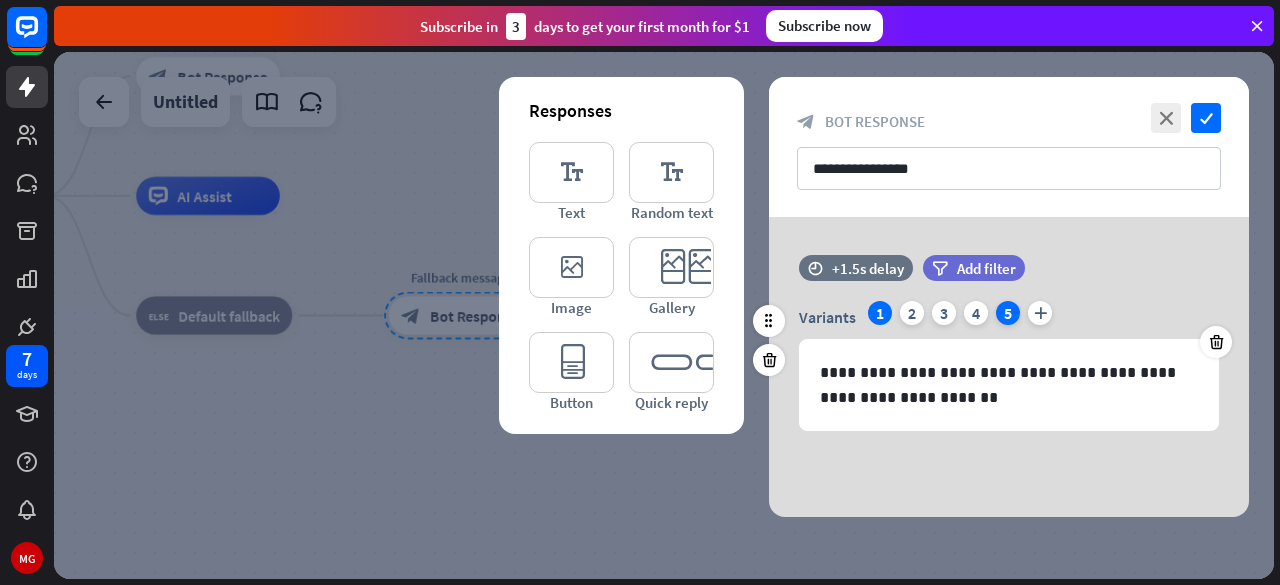 click on "5" at bounding box center [1008, 313] 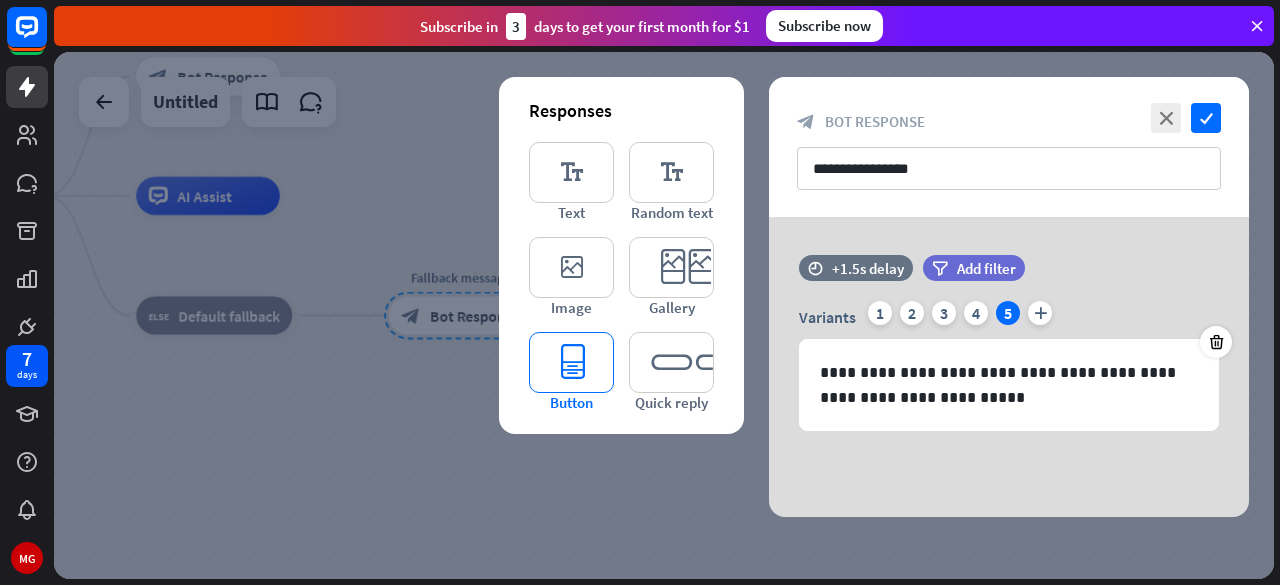 click on "editor_button" at bounding box center (571, 362) 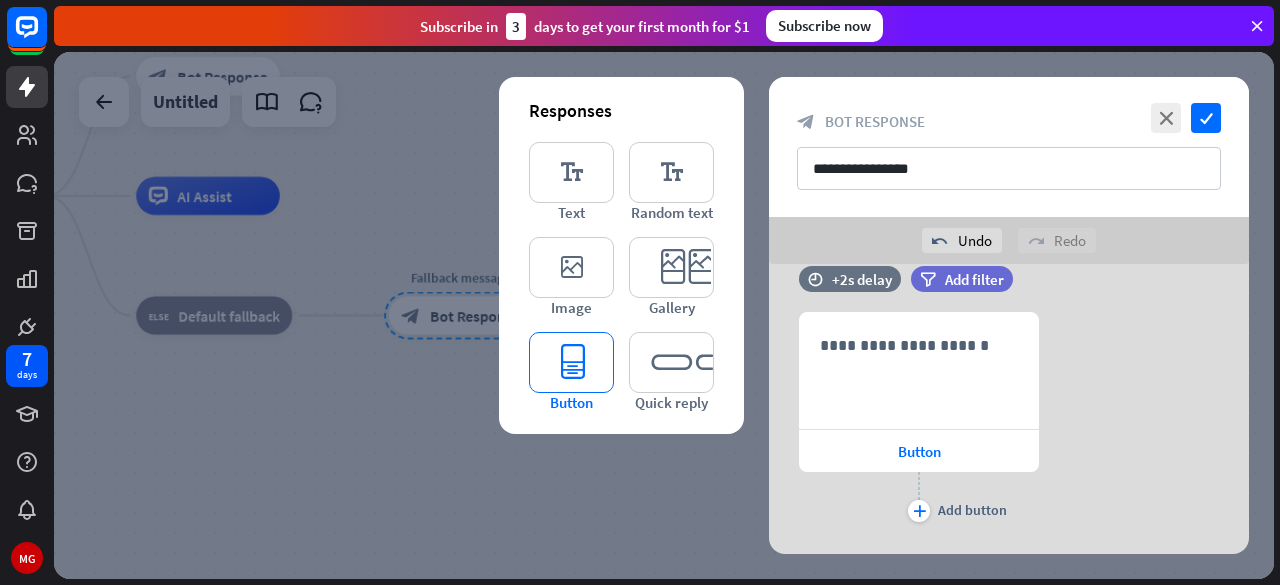scroll, scrollTop: 233, scrollLeft: 0, axis: vertical 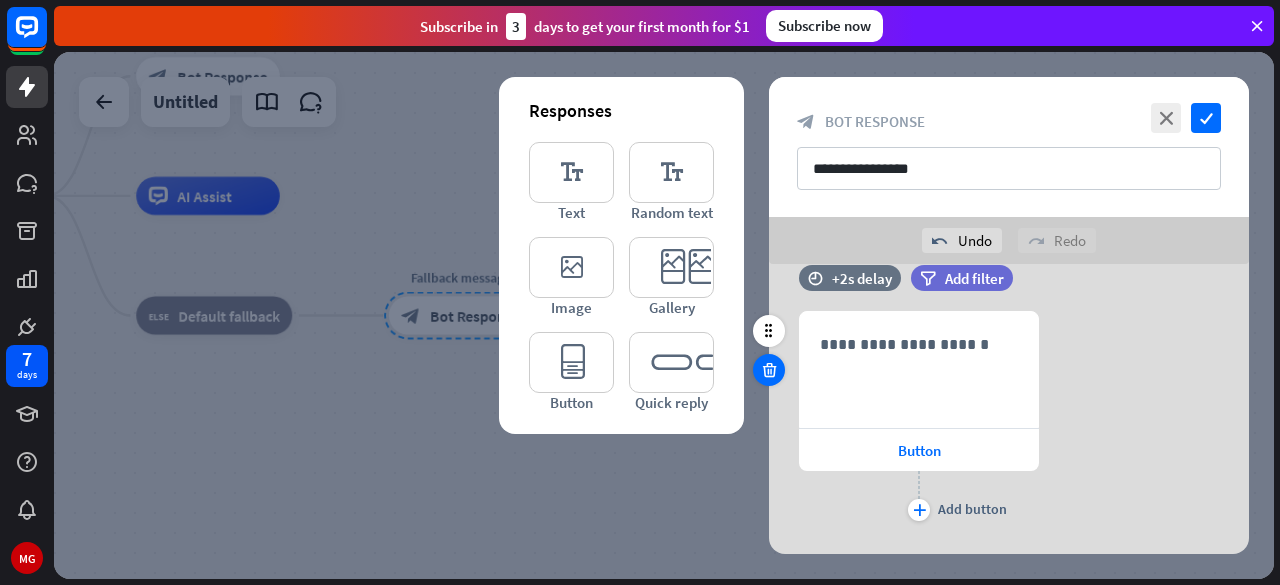 click at bounding box center (769, 370) 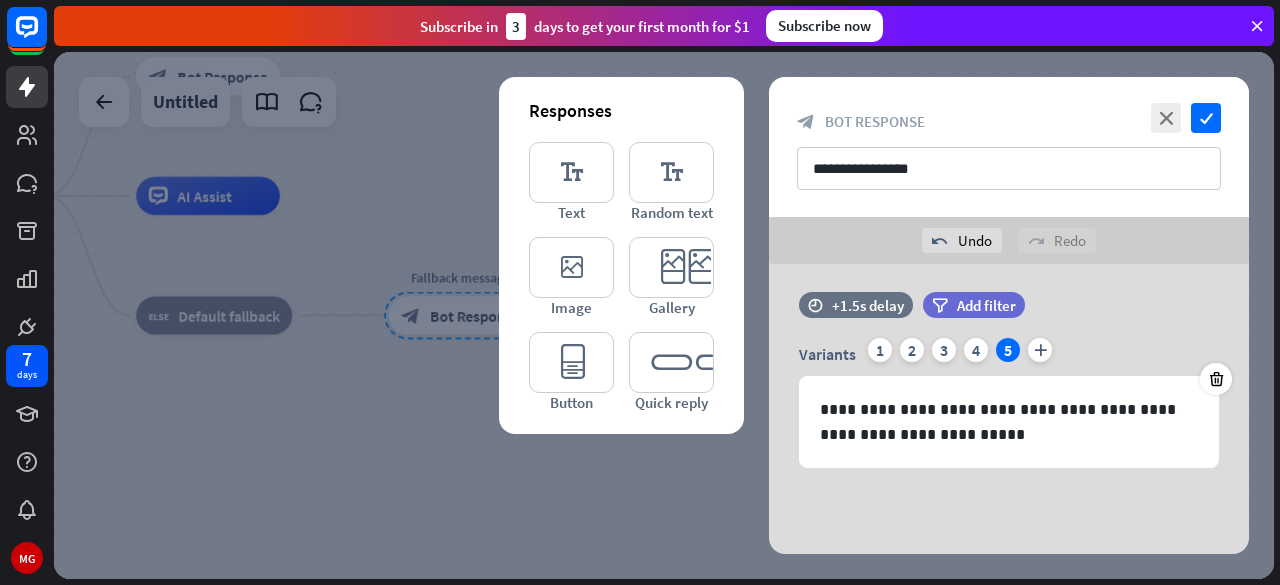 scroll, scrollTop: 9, scrollLeft: 0, axis: vertical 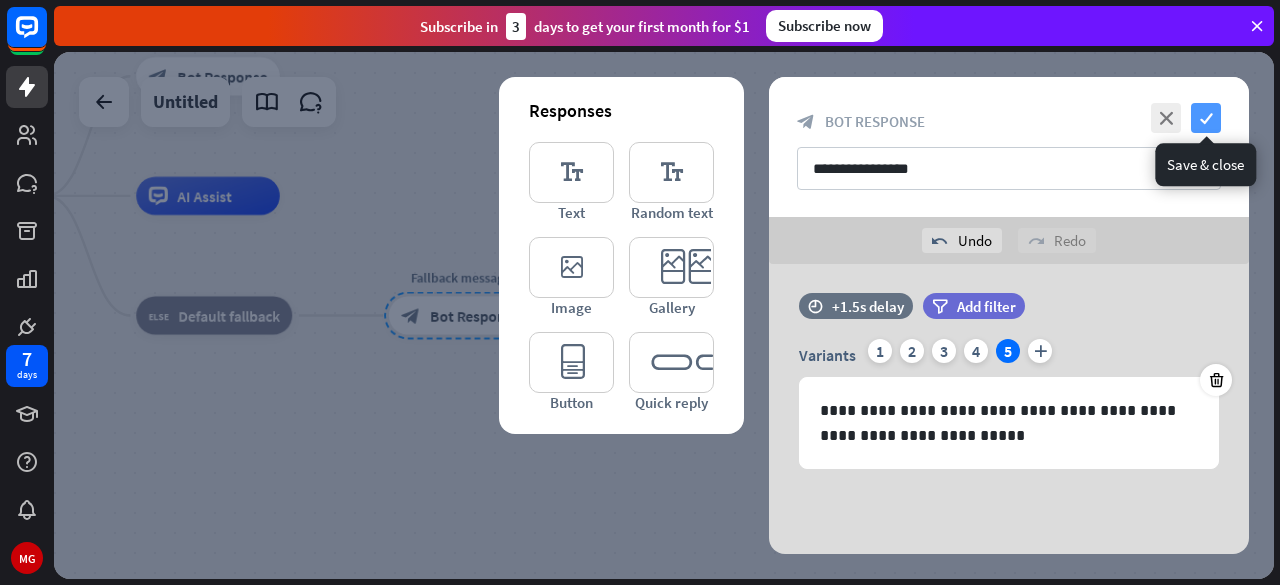 click on "check" at bounding box center [1206, 118] 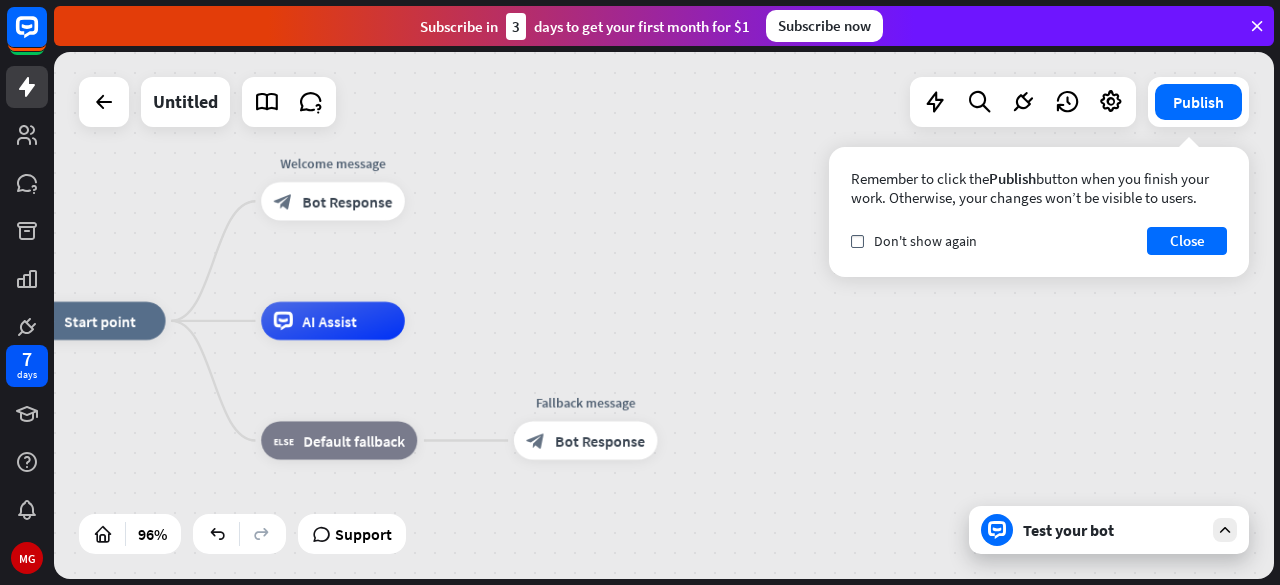 drag, startPoint x: 736, startPoint y: 277, endPoint x: 892, endPoint y: 389, distance: 192.04166 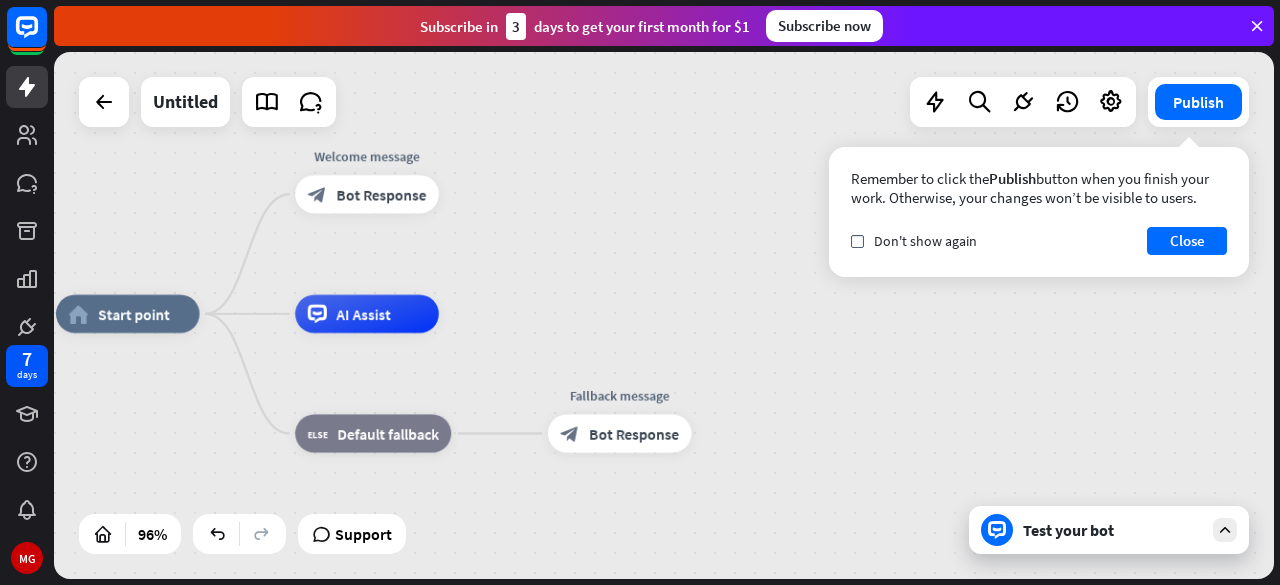click on "Test your bot" at bounding box center [1109, 530] 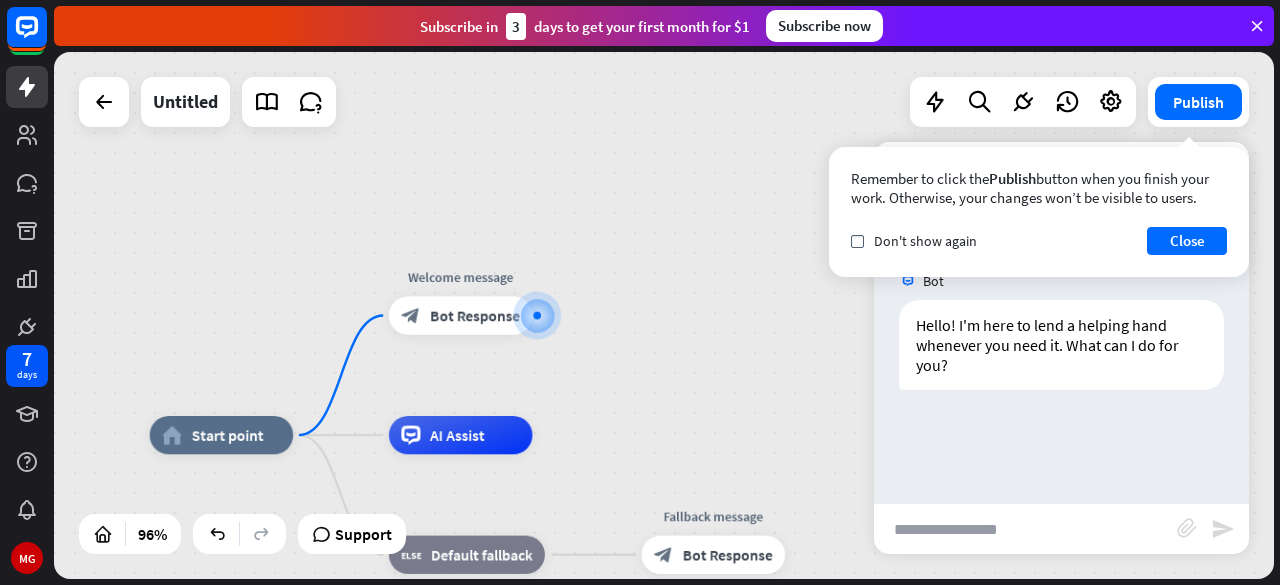 click at bounding box center (1025, 529) 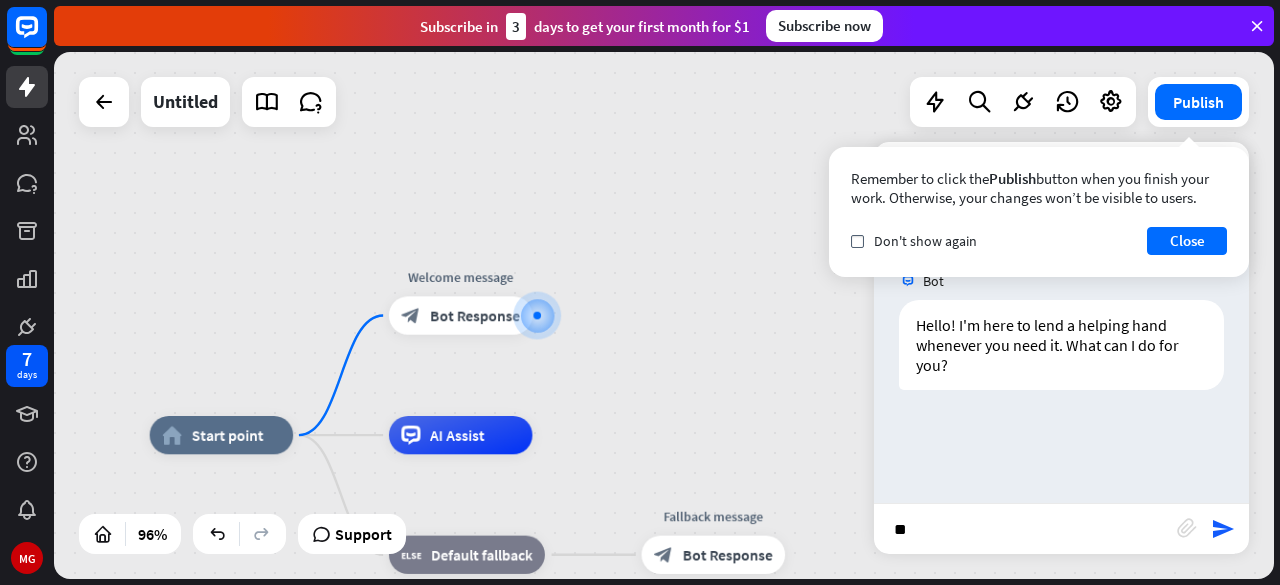 type on "*" 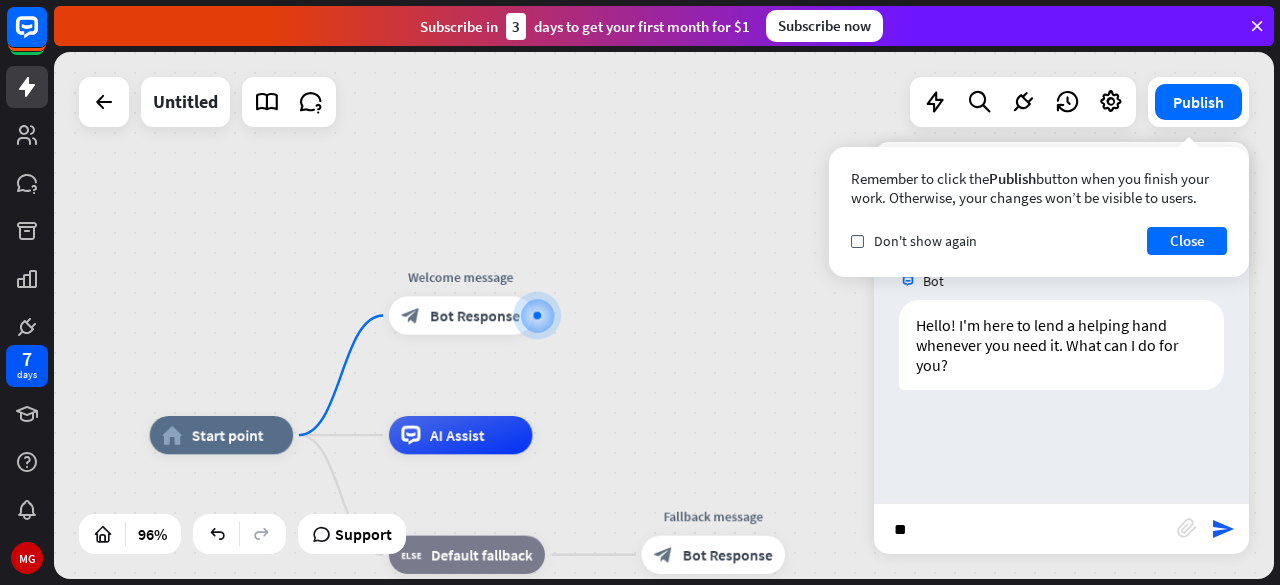type on "*" 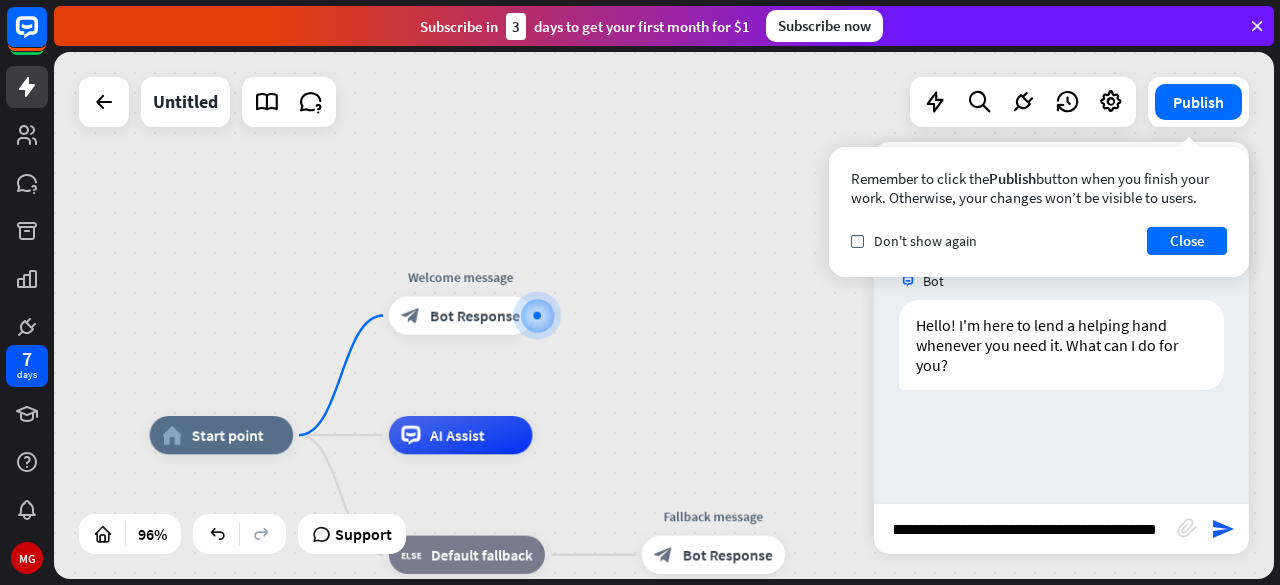 scroll, scrollTop: 0, scrollLeft: 70, axis: horizontal 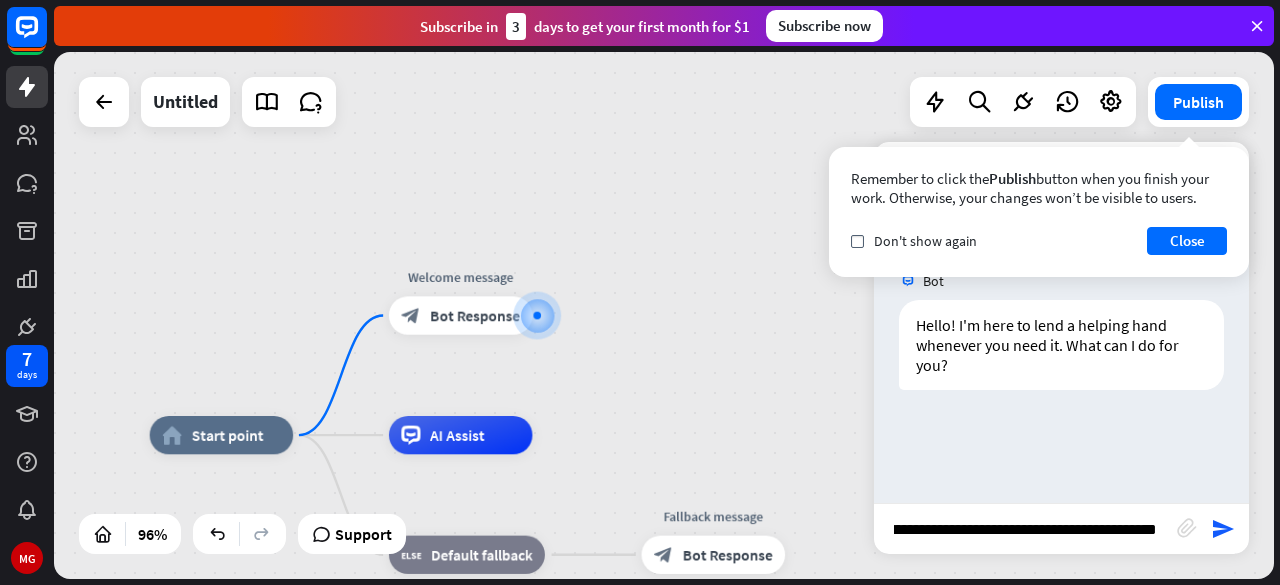 type 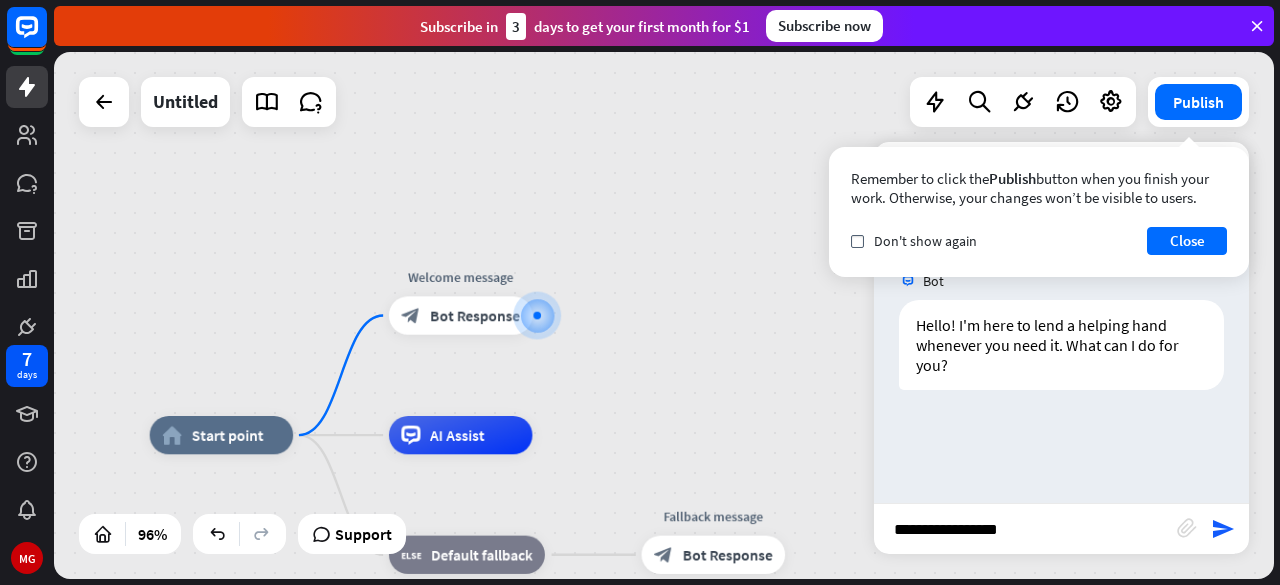 scroll, scrollTop: 0, scrollLeft: 0, axis: both 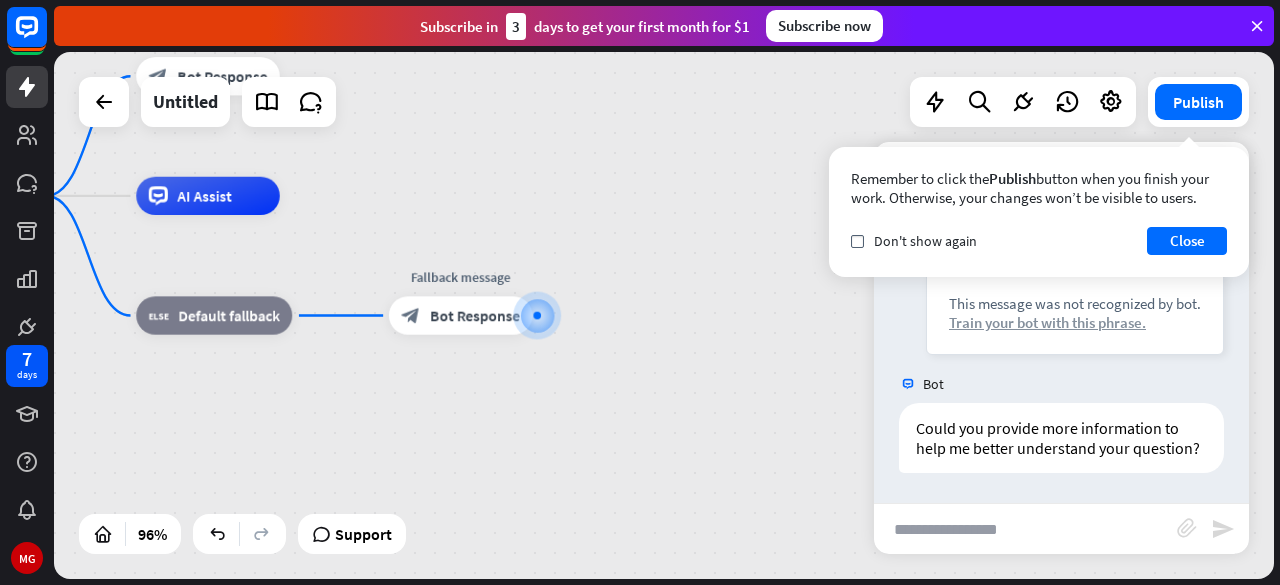 click on "Train your bot with this phrase." at bounding box center (1075, 322) 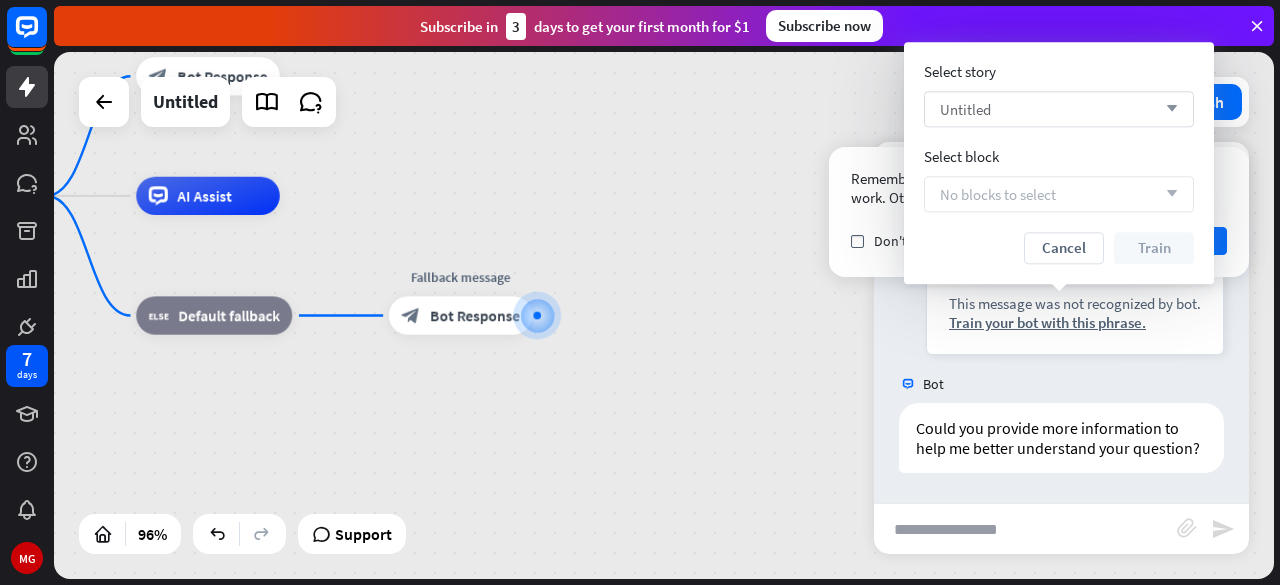 click on "Untitled
arrow_down" at bounding box center (1059, 109) 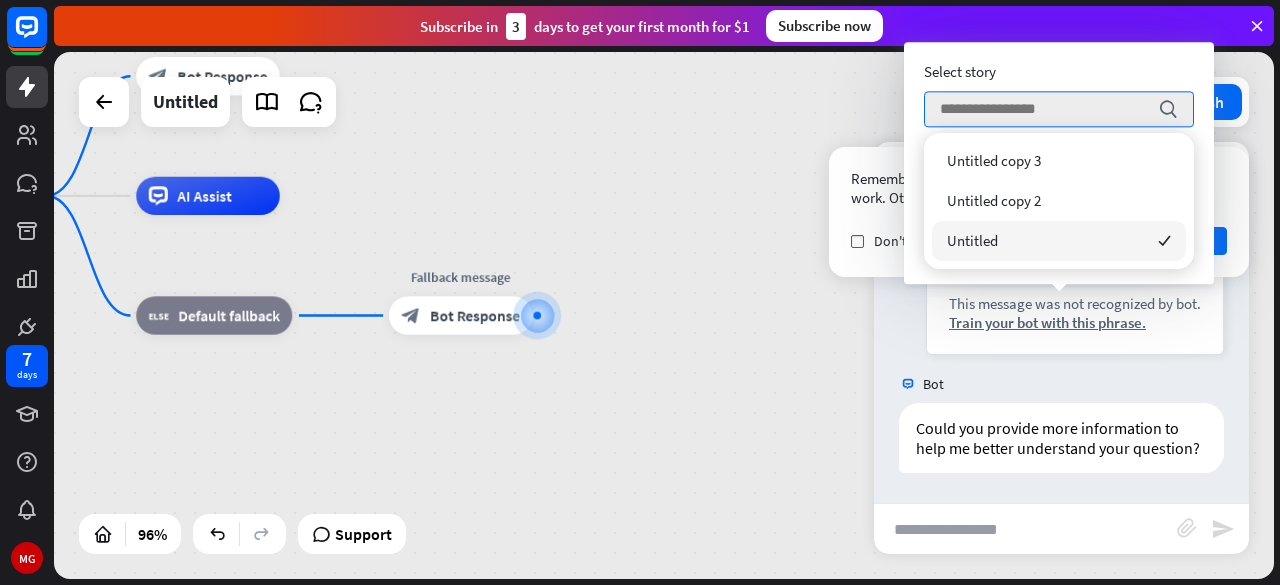 click on "Untitled" at bounding box center (972, 240) 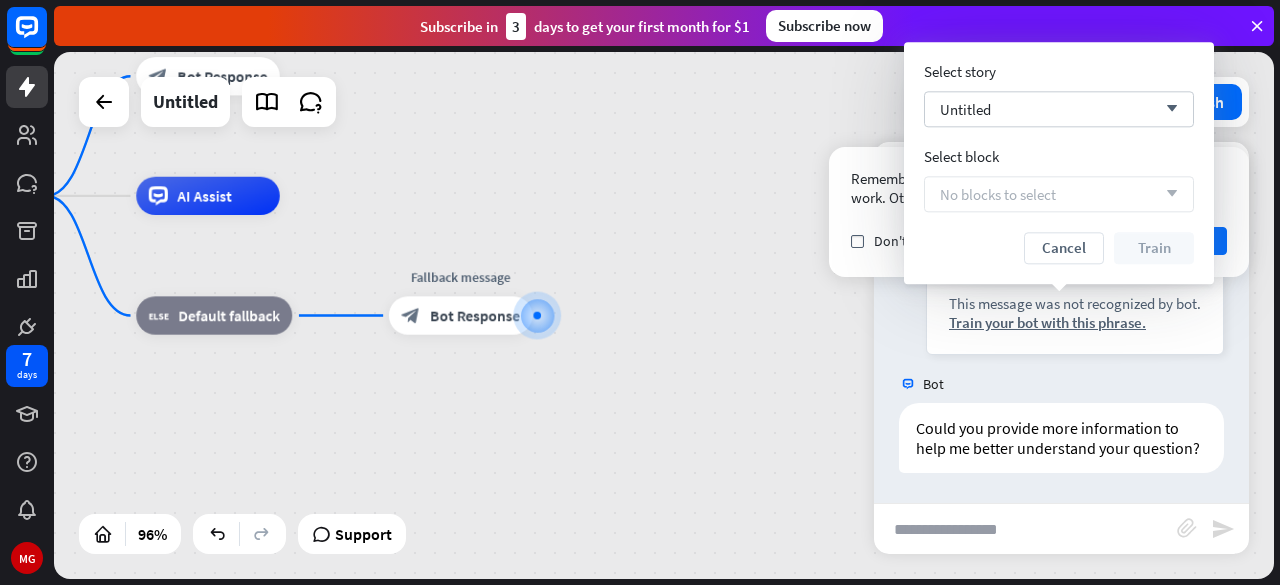 click on "No blocks to select" at bounding box center [998, 194] 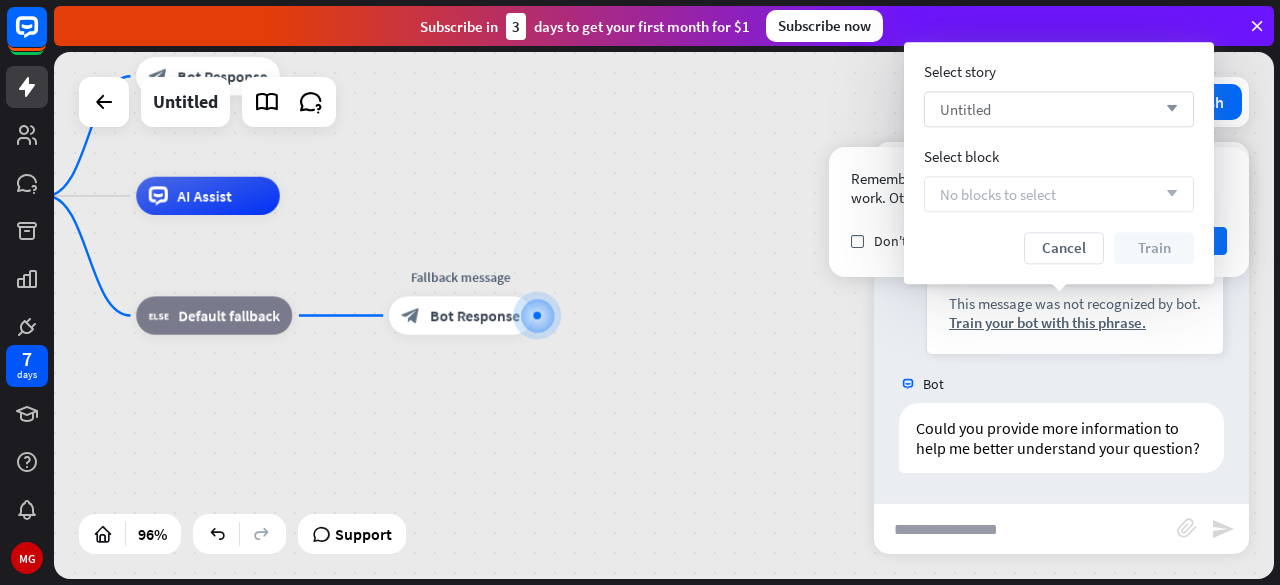 click on "Untitled
arrow_down" at bounding box center [1059, 109] 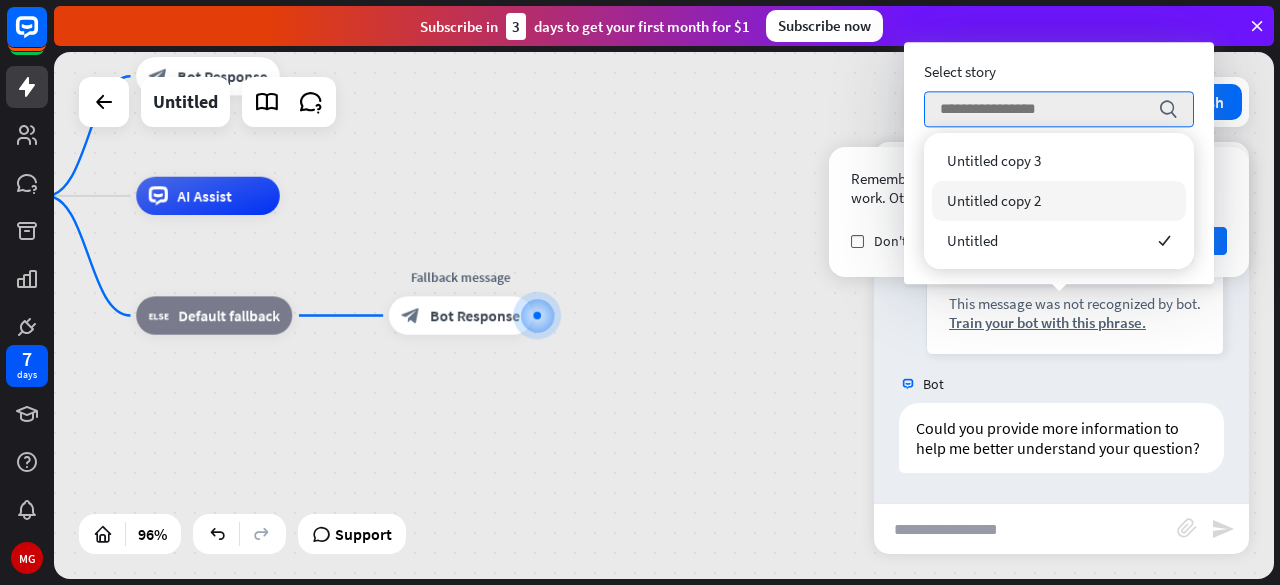click on "Untitled copy 2" at bounding box center [1059, 201] 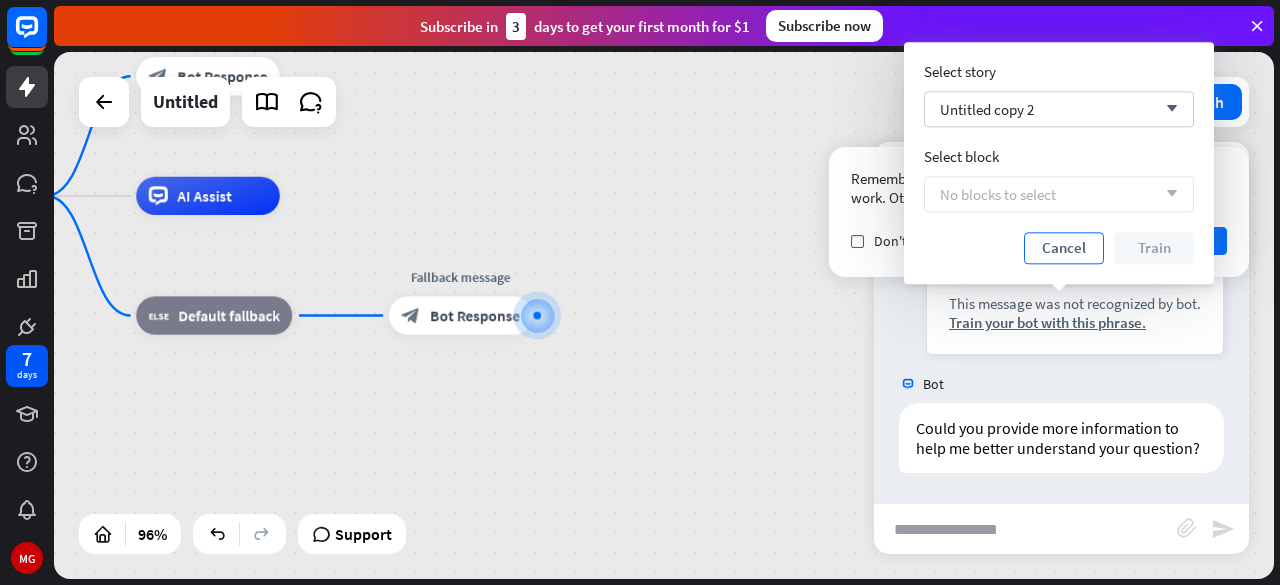 click on "Cancel" at bounding box center [1064, 248] 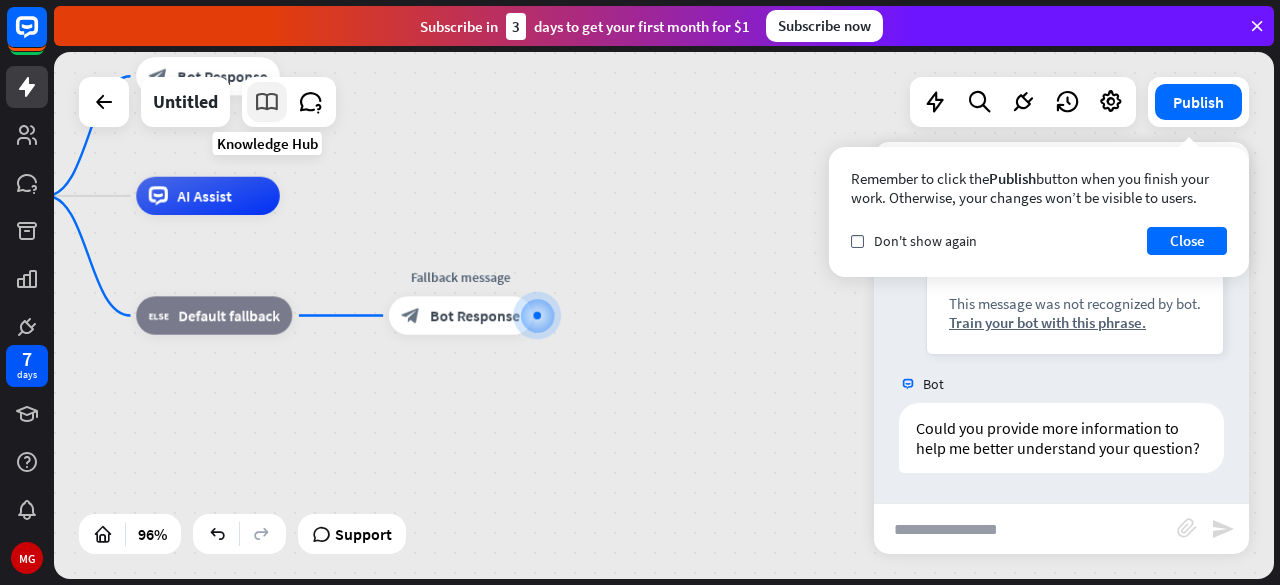click at bounding box center (267, 102) 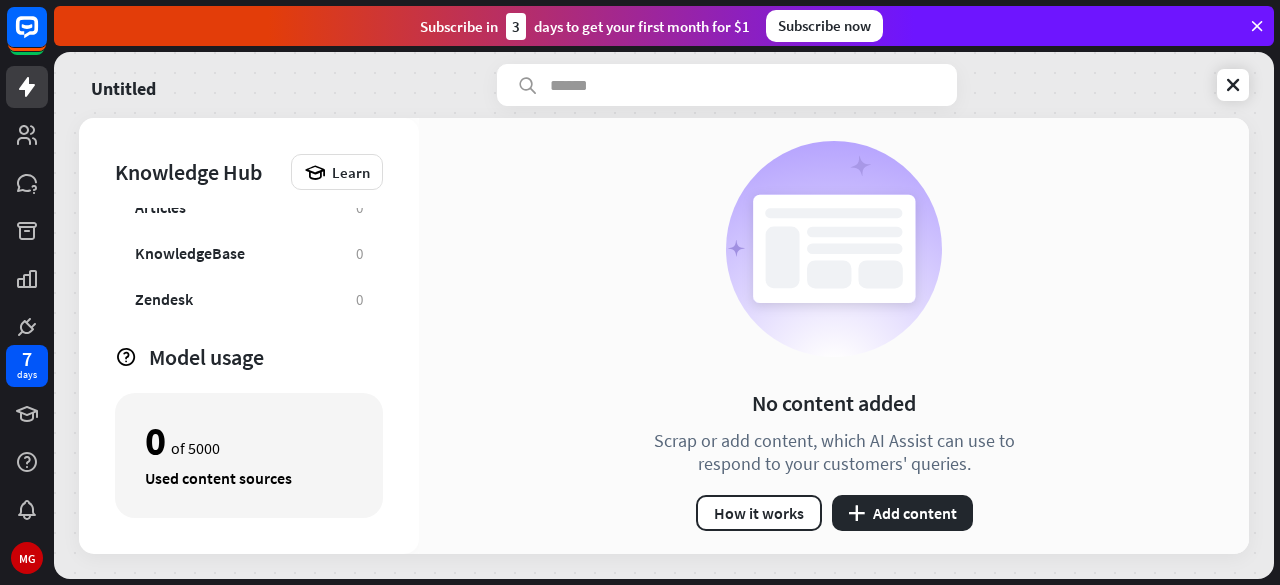 scroll, scrollTop: 110, scrollLeft: 0, axis: vertical 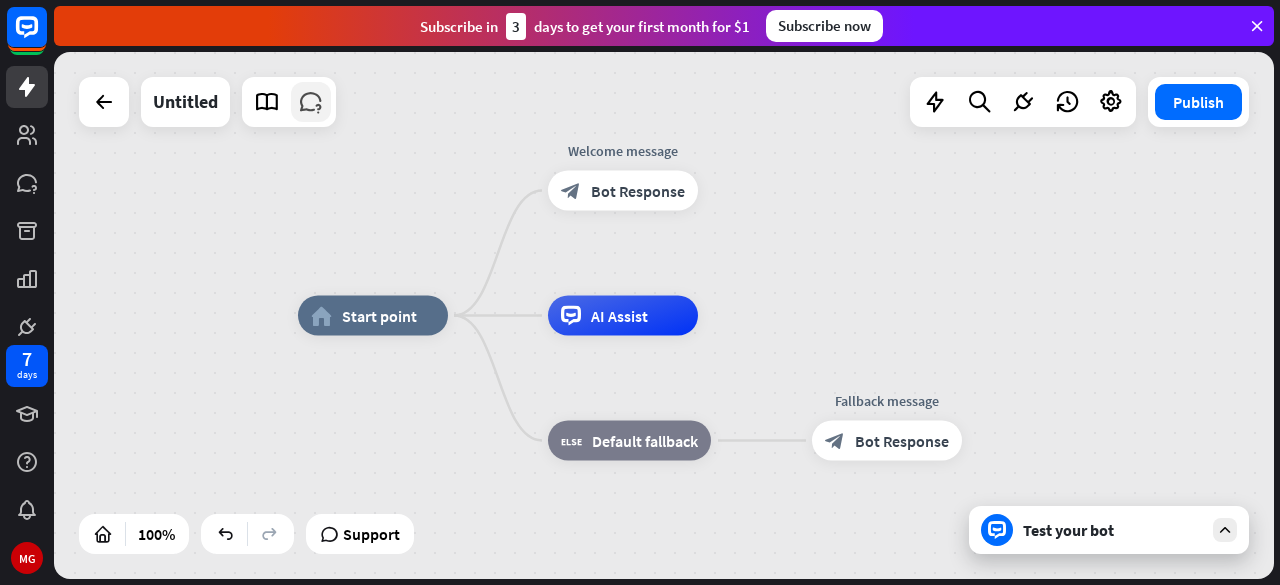 click at bounding box center (311, 102) 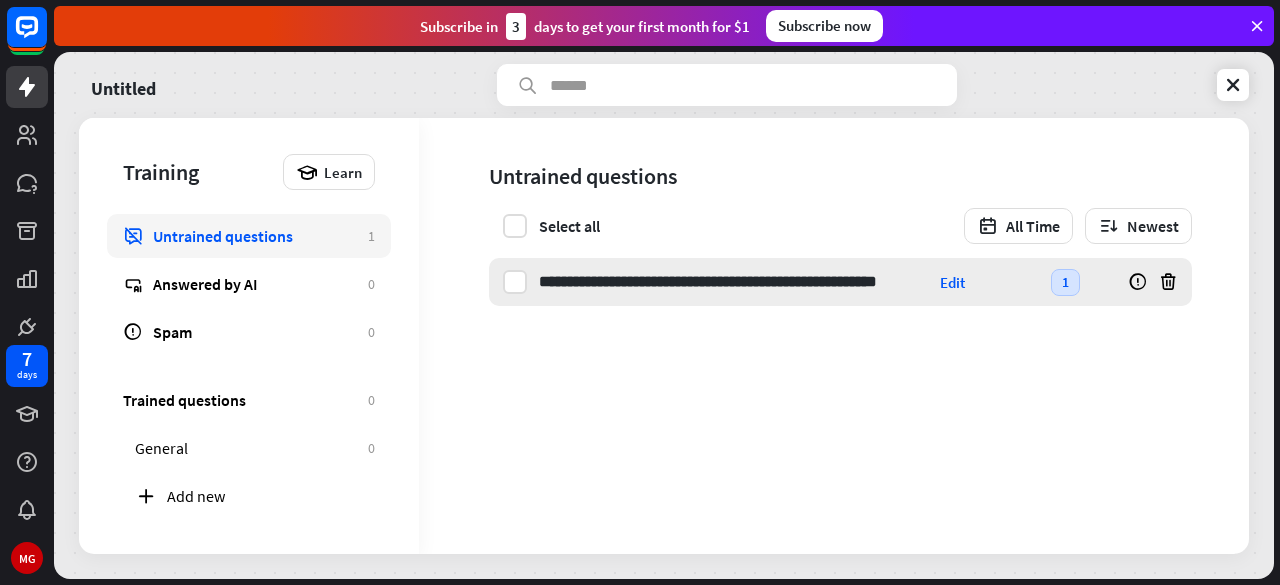 click on "**********" at bounding box center (735, 282) 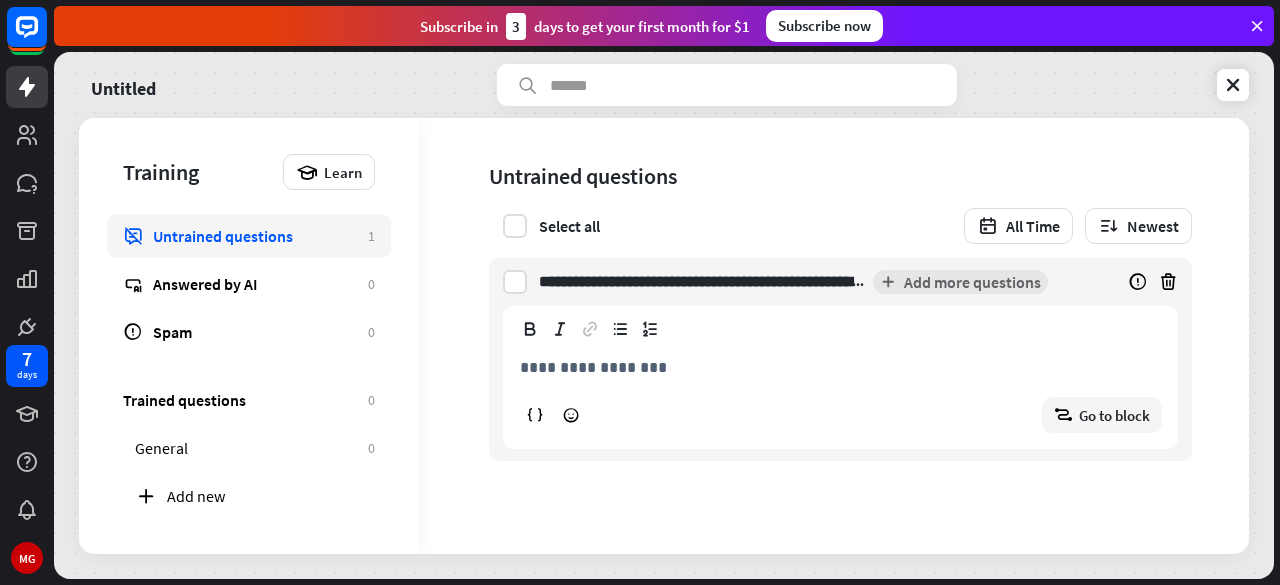 click on "**********" at bounding box center [840, 367] 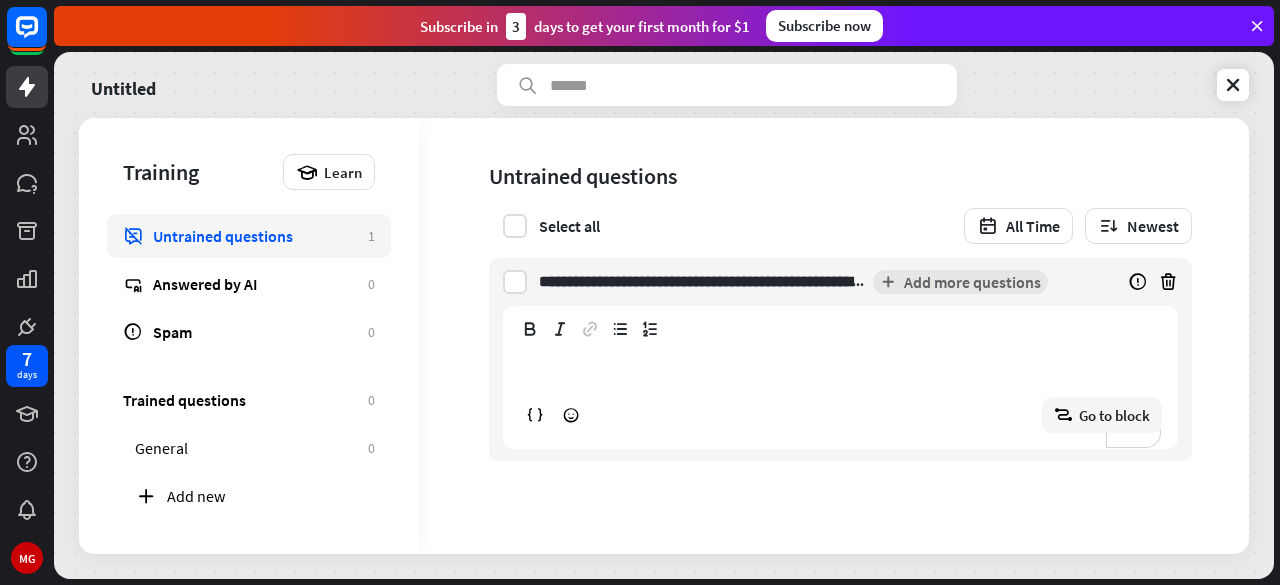 click on "**********" at bounding box center (702, 282) 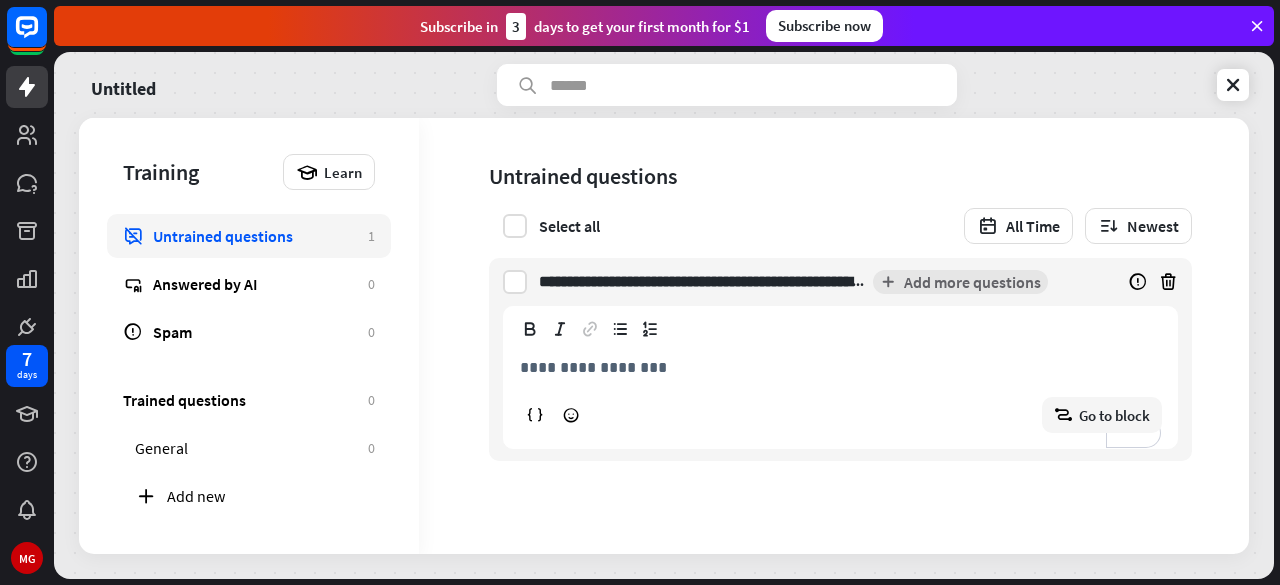 click on "**********" at bounding box center (840, 359) 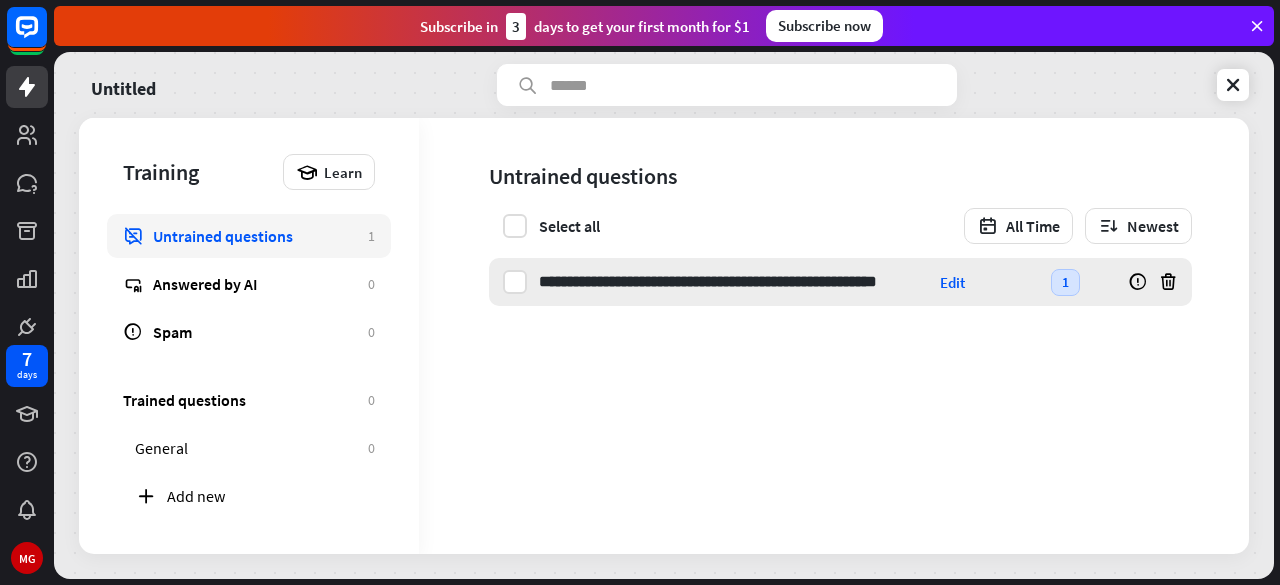 click on "**********" at bounding box center [735, 282] 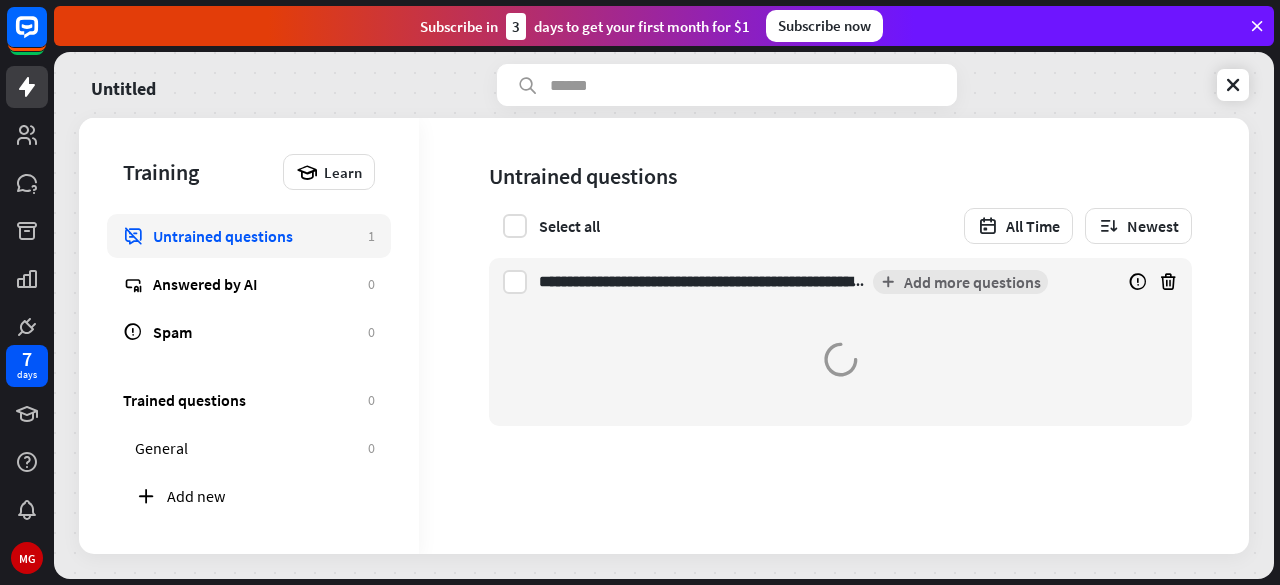 click on "**********" at bounding box center (702, 282) 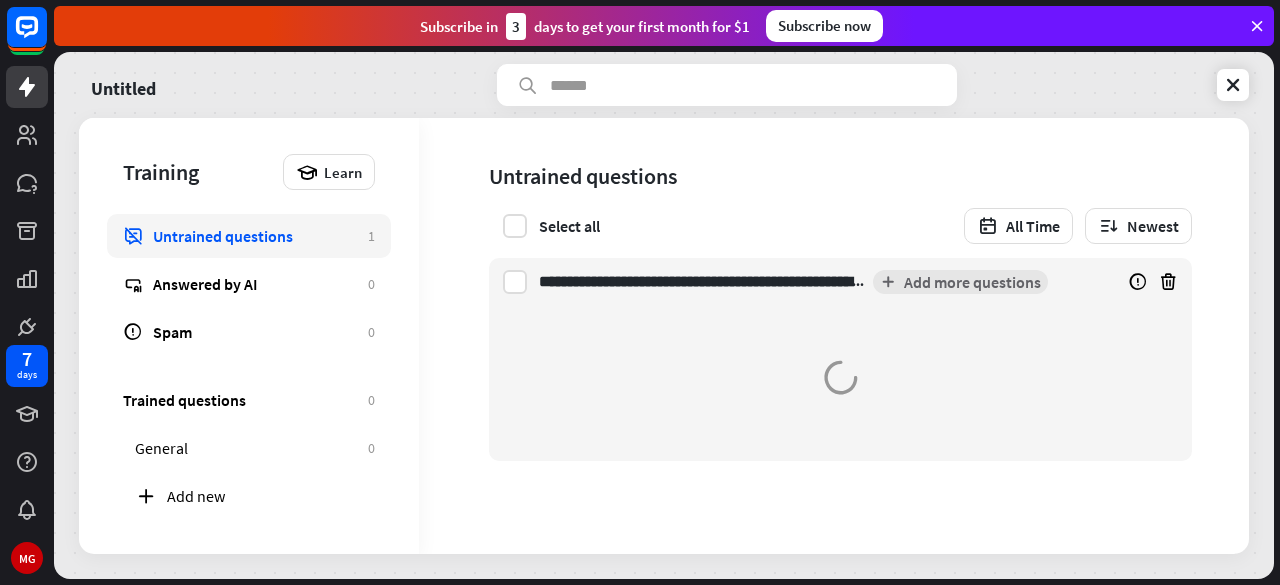 click on "**********" at bounding box center (702, 282) 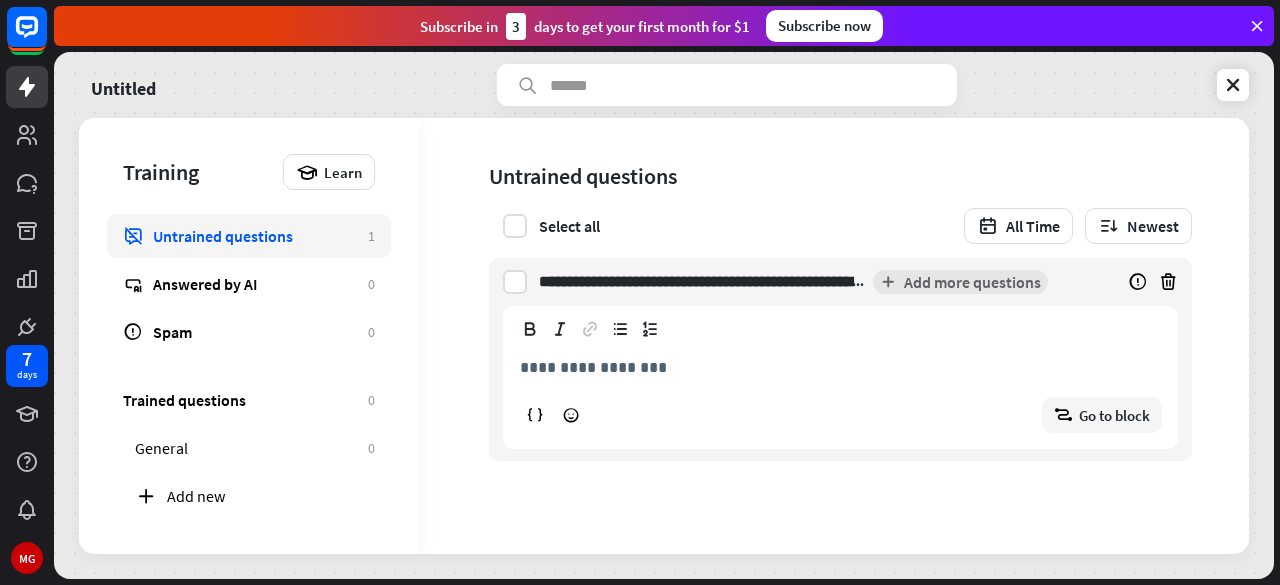 click on "**********" at bounding box center (840, 367) 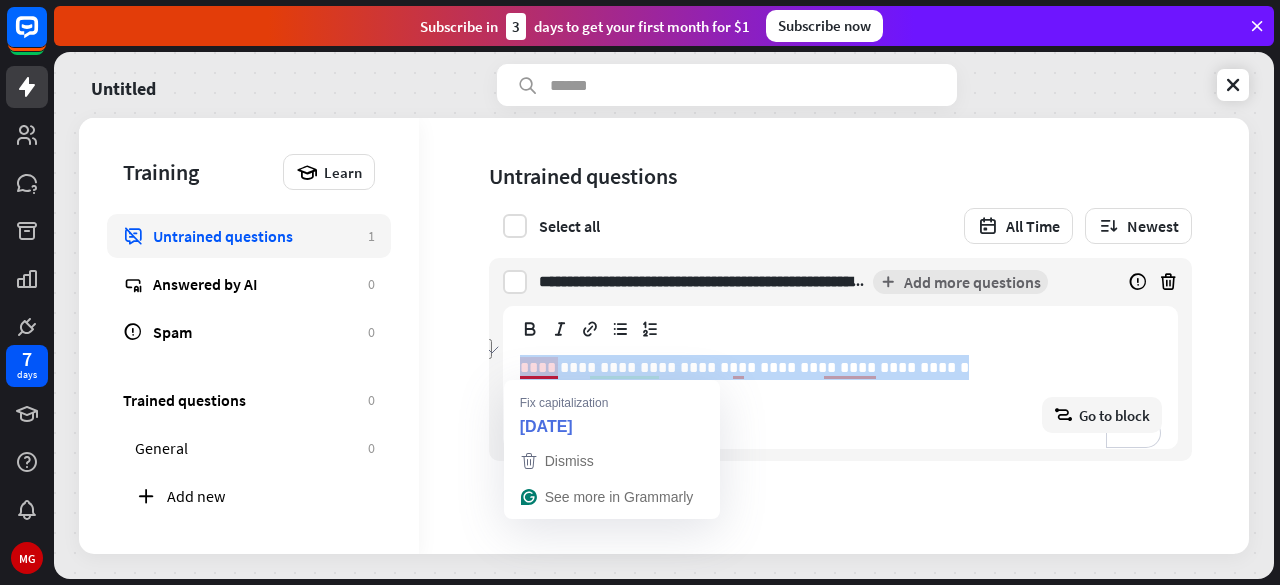 drag, startPoint x: 976, startPoint y: 376, endPoint x: 511, endPoint y: 370, distance: 465.0387 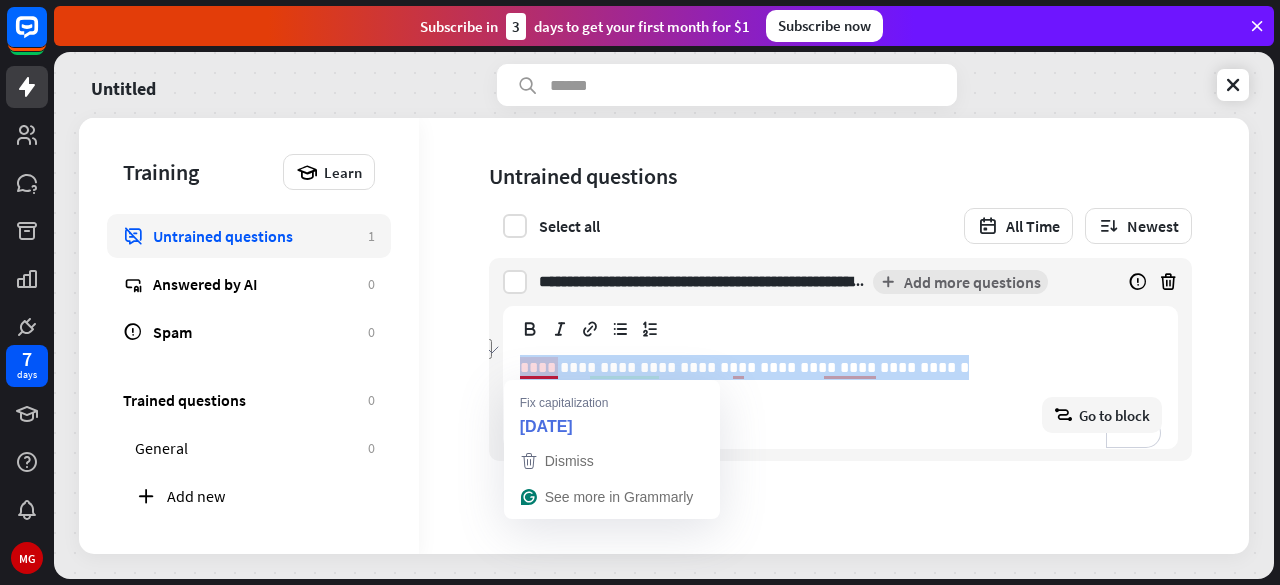 click on "**********" at bounding box center (840, 393) 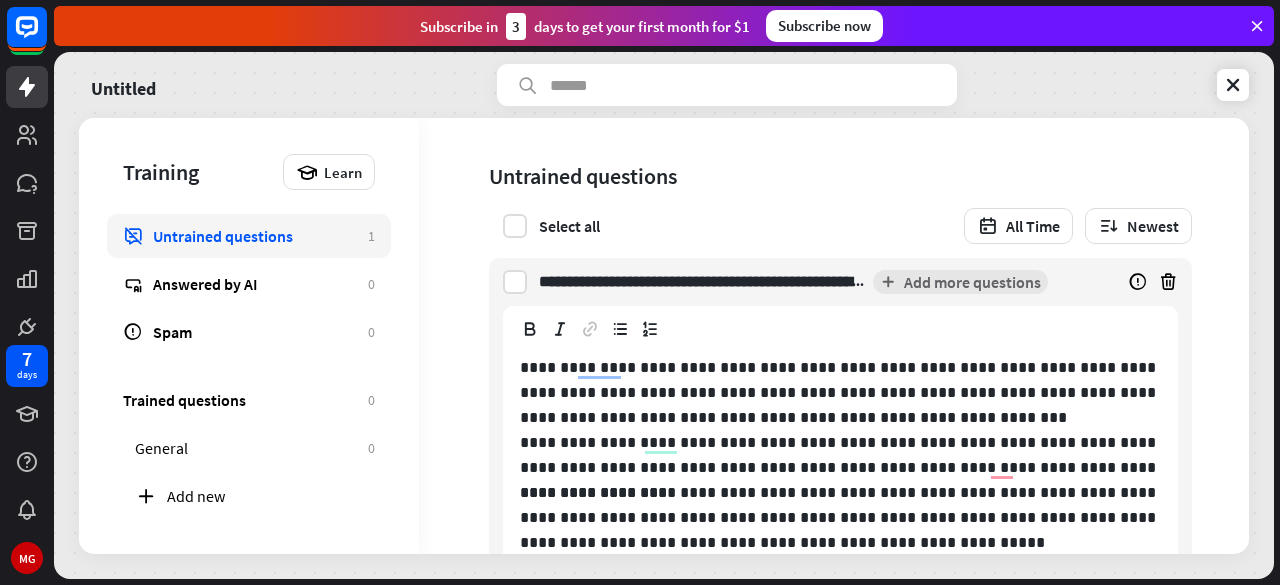 scroll, scrollTop: 216, scrollLeft: 0, axis: vertical 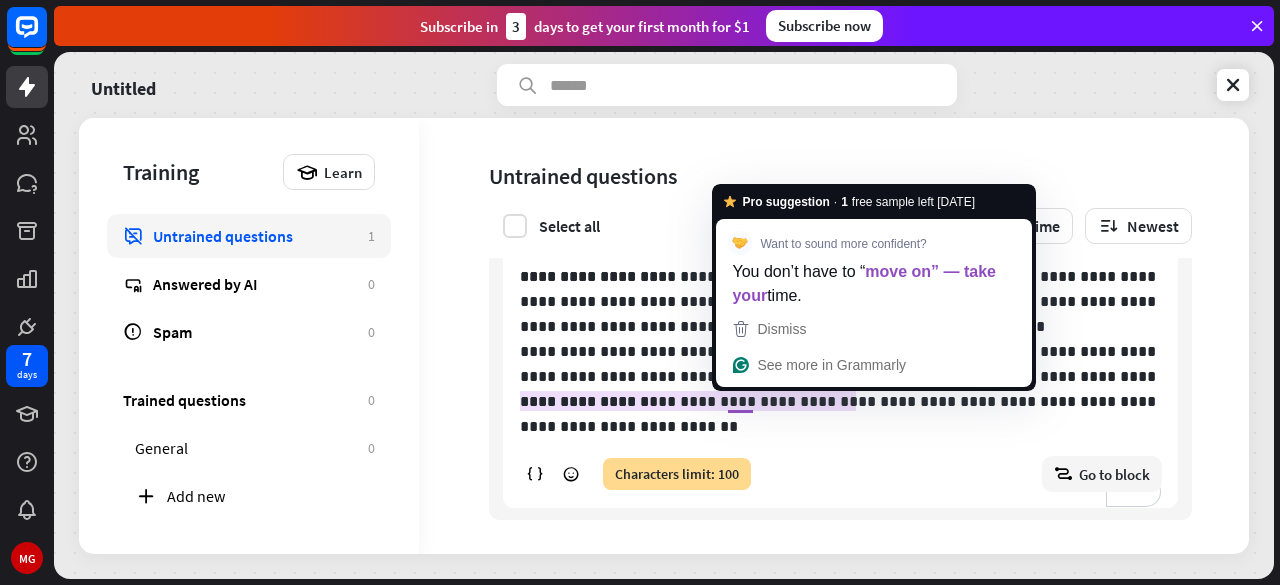click on "**********" at bounding box center (840, 414) 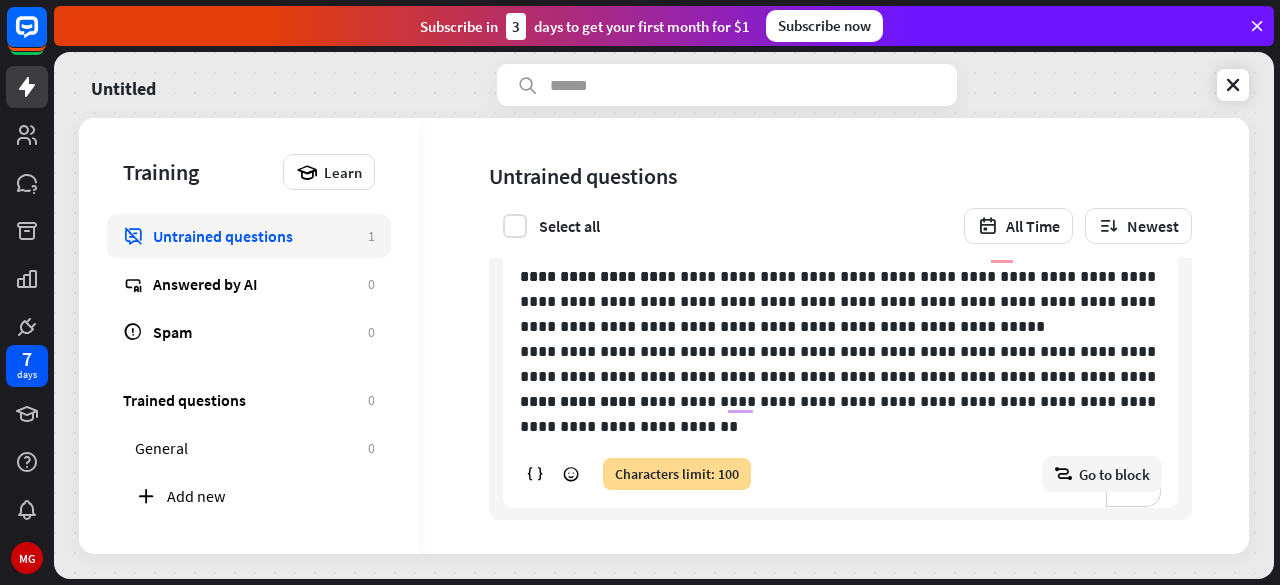 type 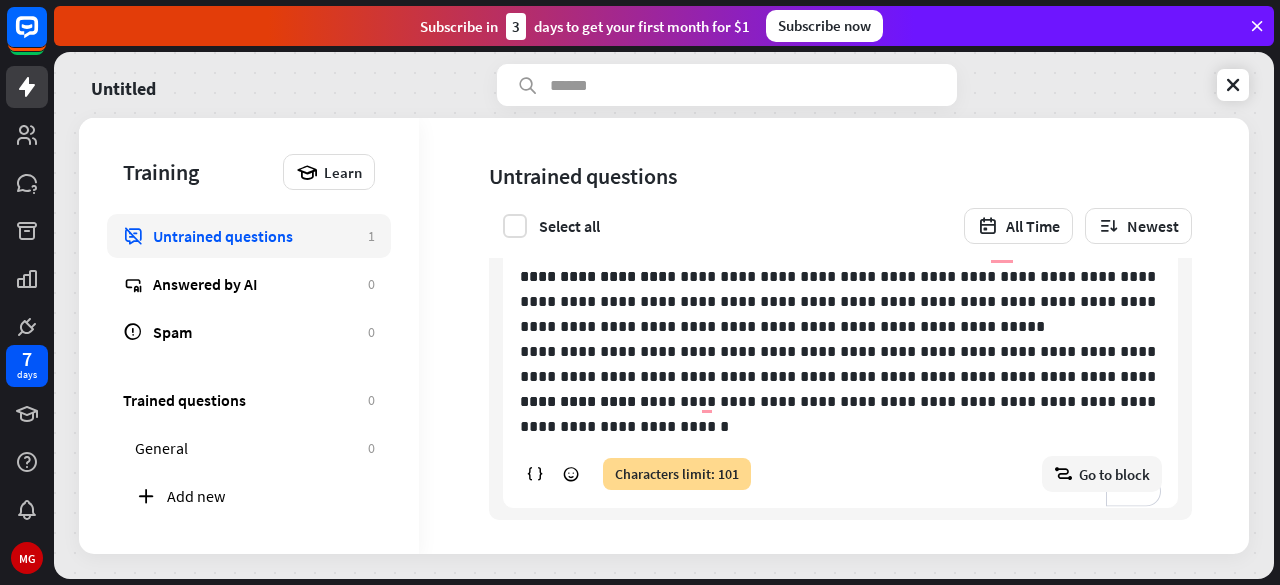 scroll, scrollTop: 186, scrollLeft: 0, axis: vertical 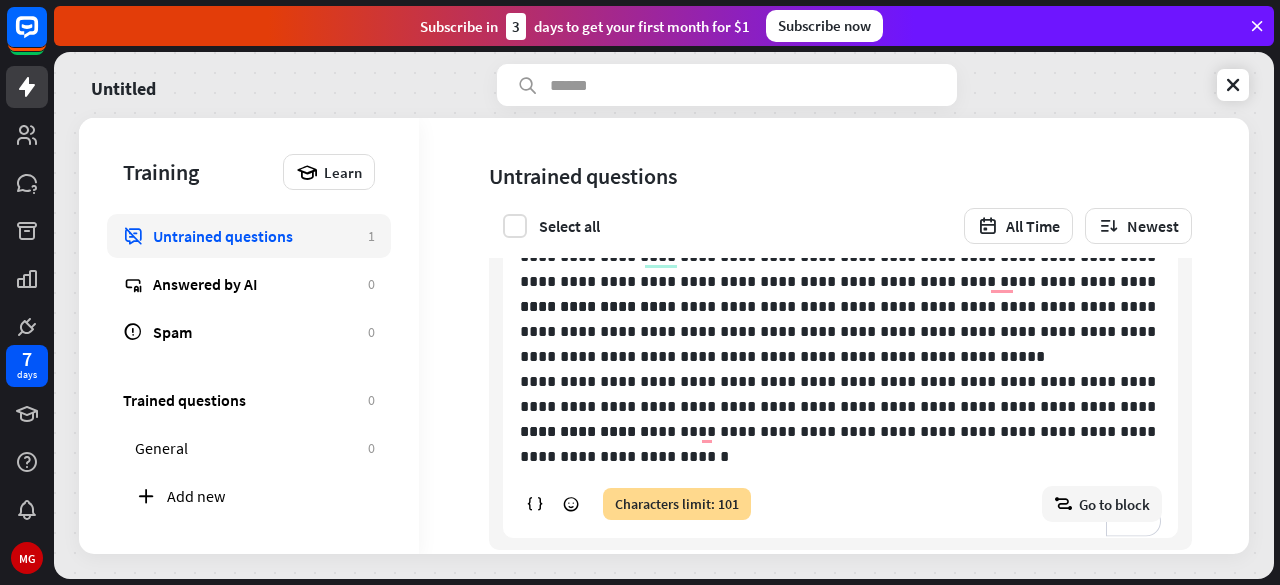 click on "**********" at bounding box center (840, 331) 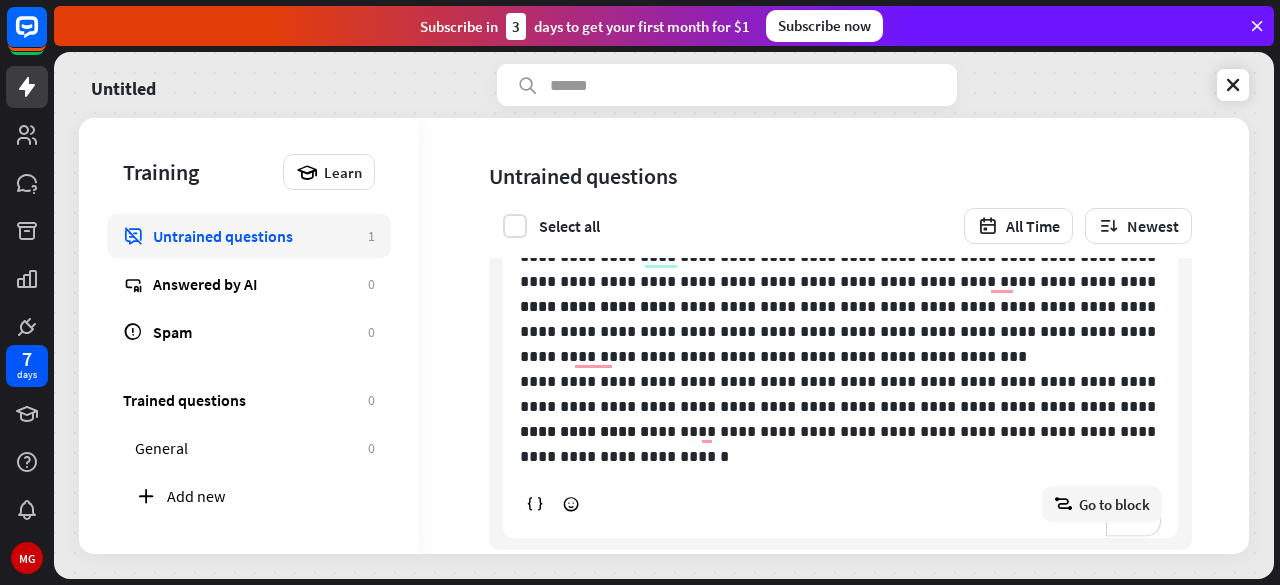 click on "**********" at bounding box center (840, 331) 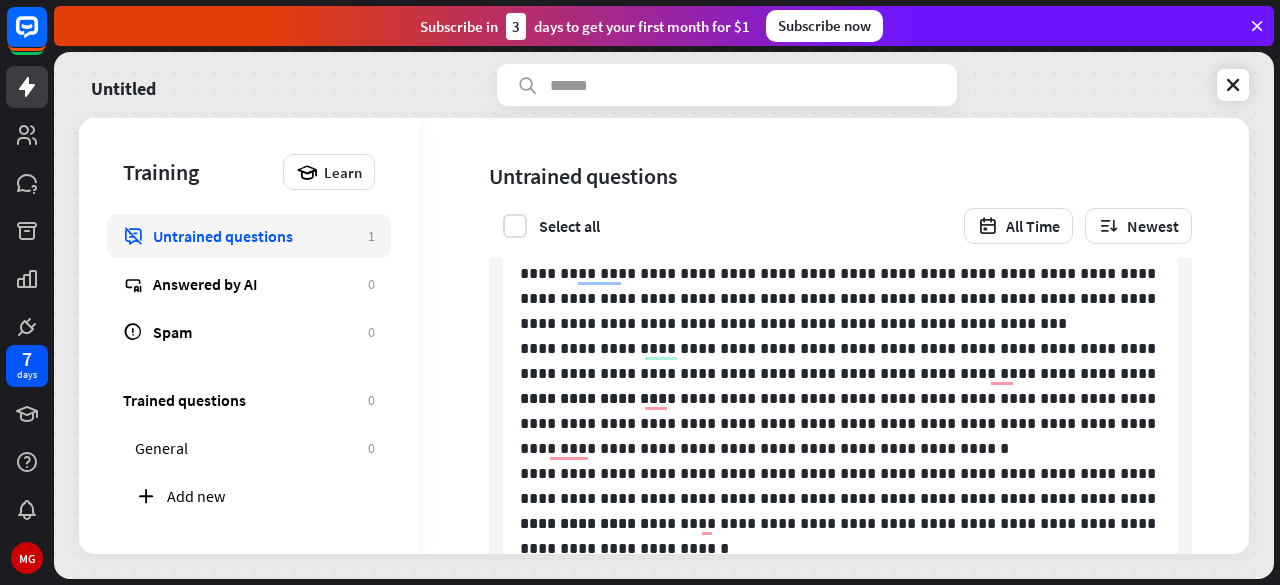 scroll, scrollTop: 66, scrollLeft: 0, axis: vertical 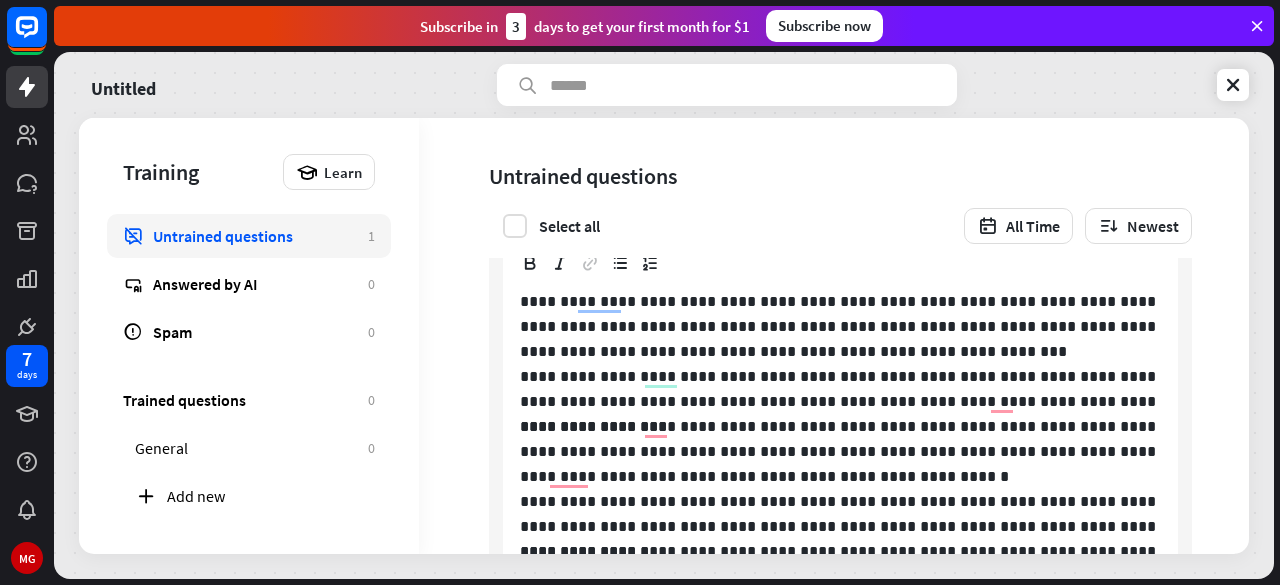 click on "**********" at bounding box center (840, 326) 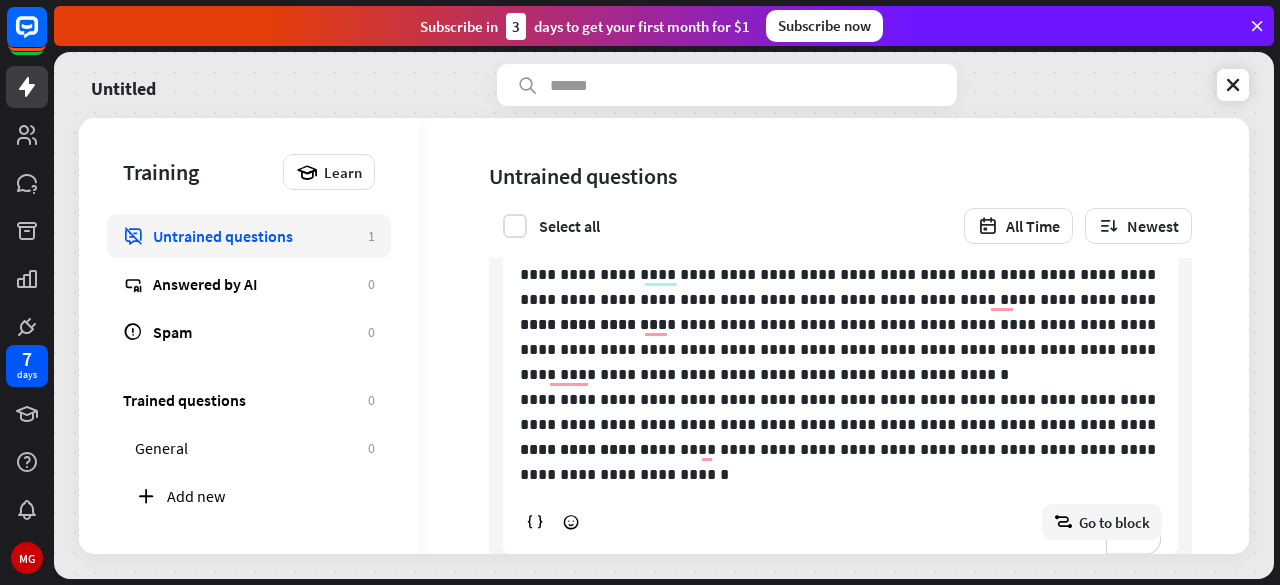 scroll, scrollTop: 168, scrollLeft: 0, axis: vertical 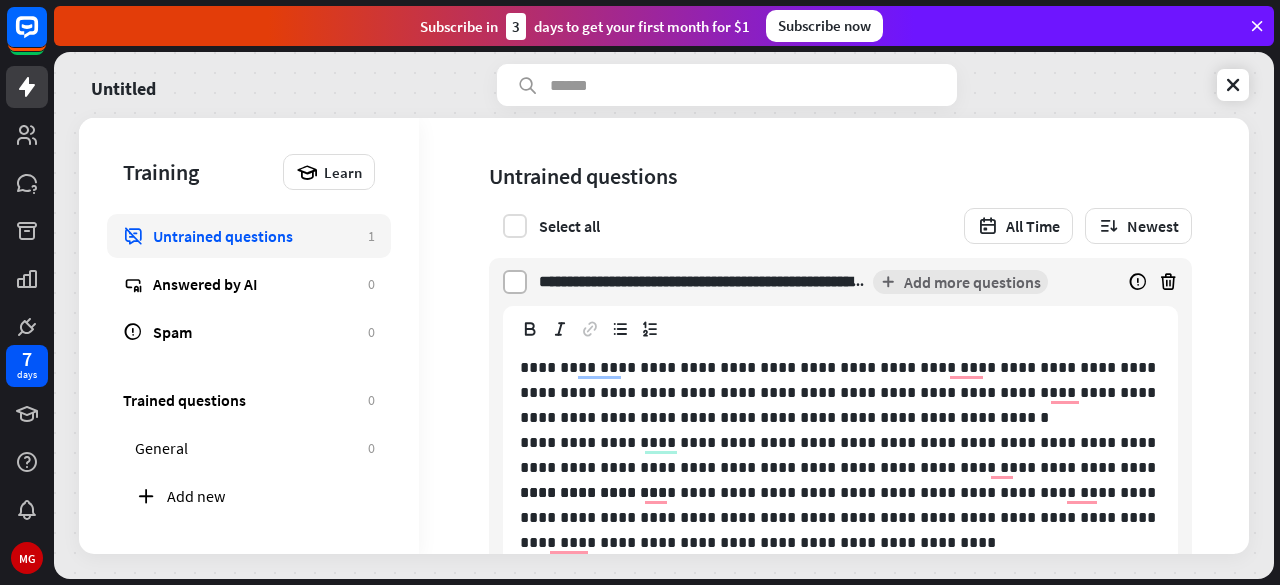 click at bounding box center (515, 282) 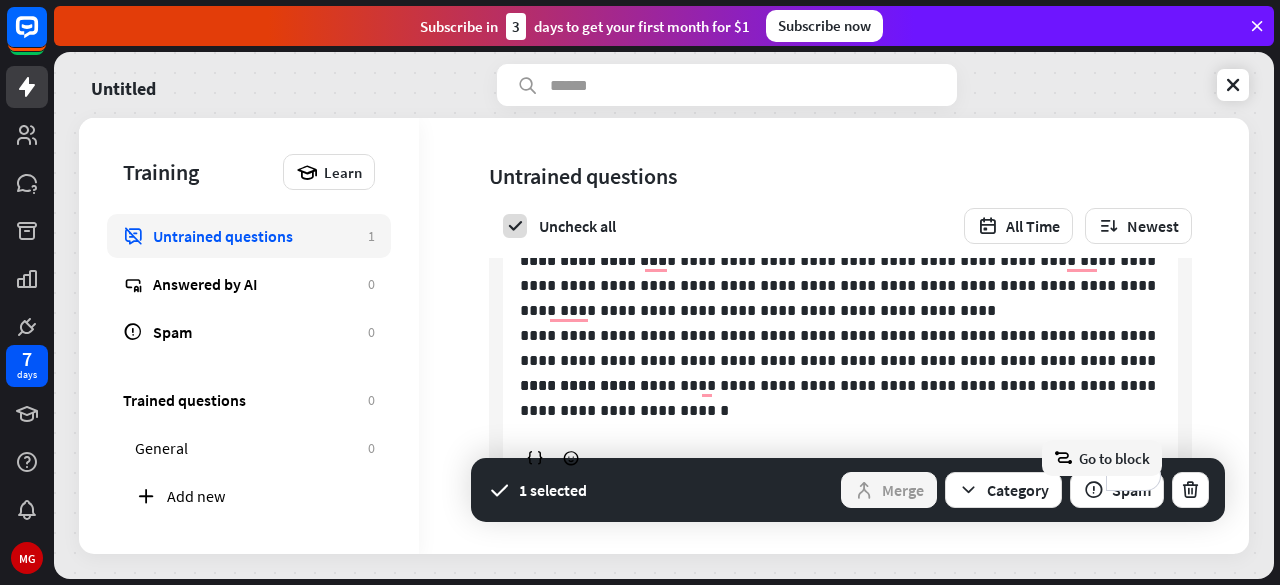 scroll, scrollTop: 284, scrollLeft: 0, axis: vertical 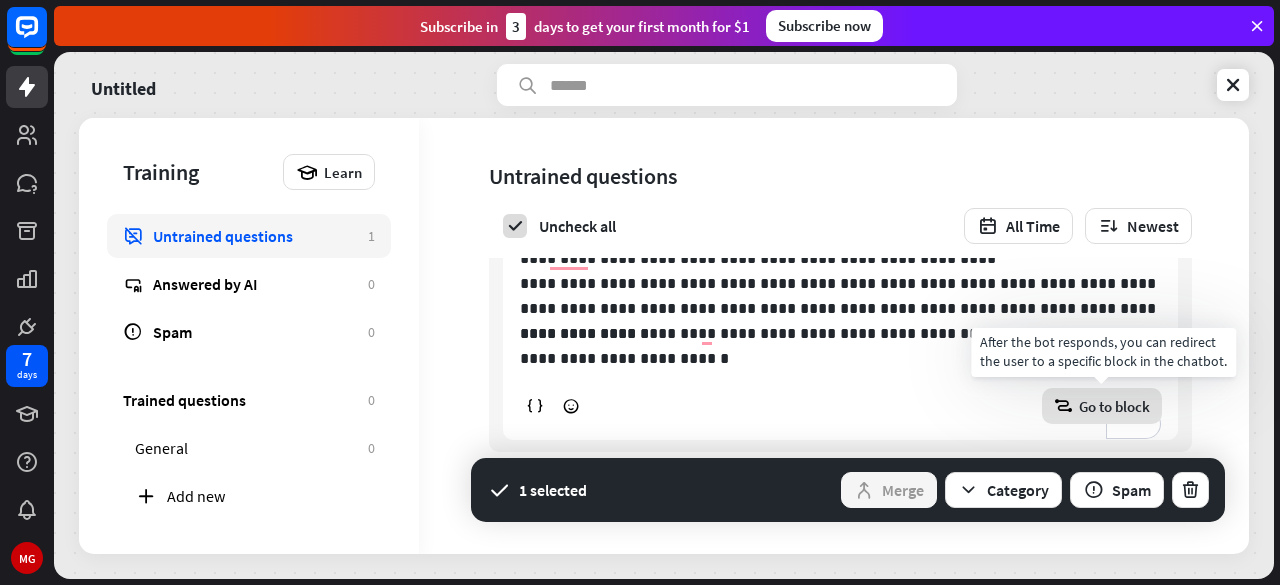 click on "block_goto   Go to block" at bounding box center [1102, 406] 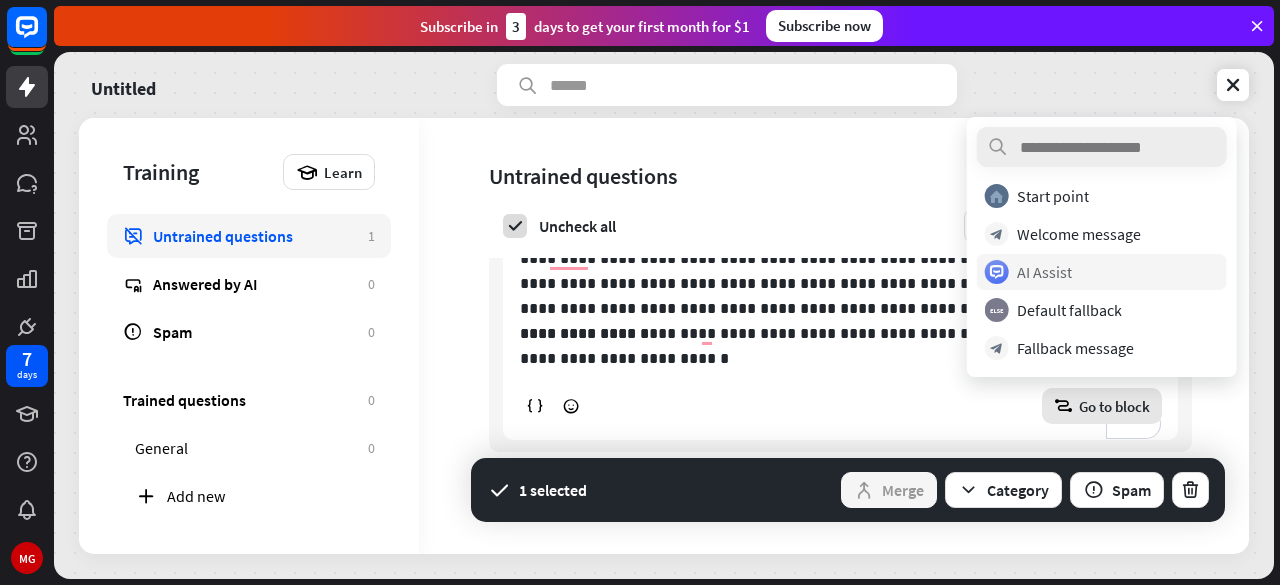 click on "AI Assist" at bounding box center (1044, 272) 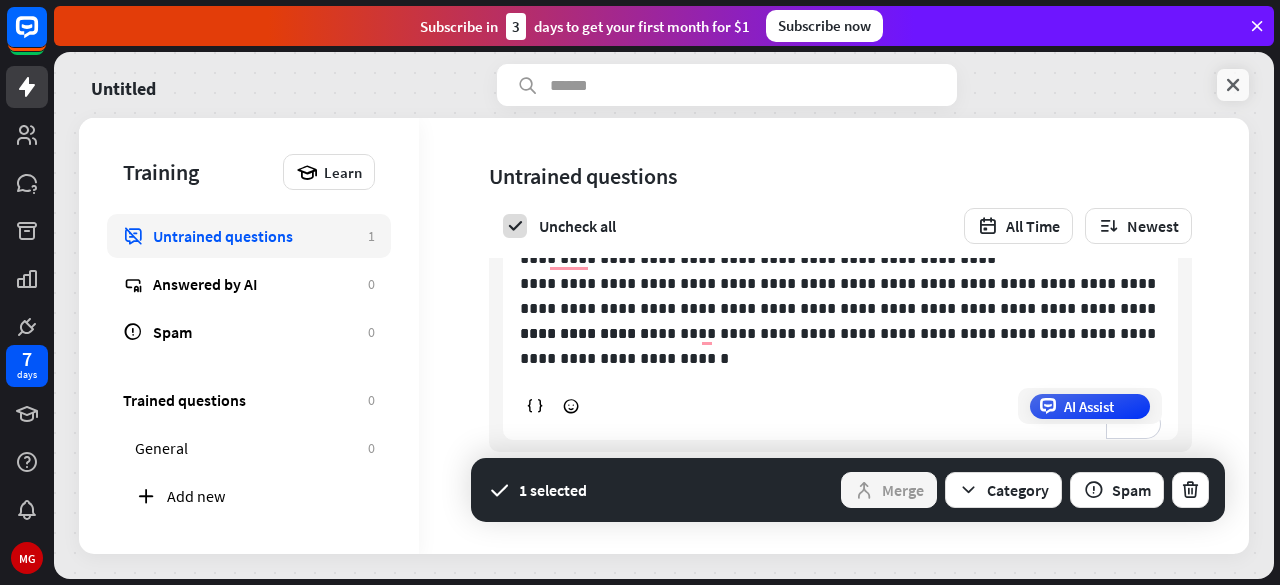click at bounding box center (1233, 85) 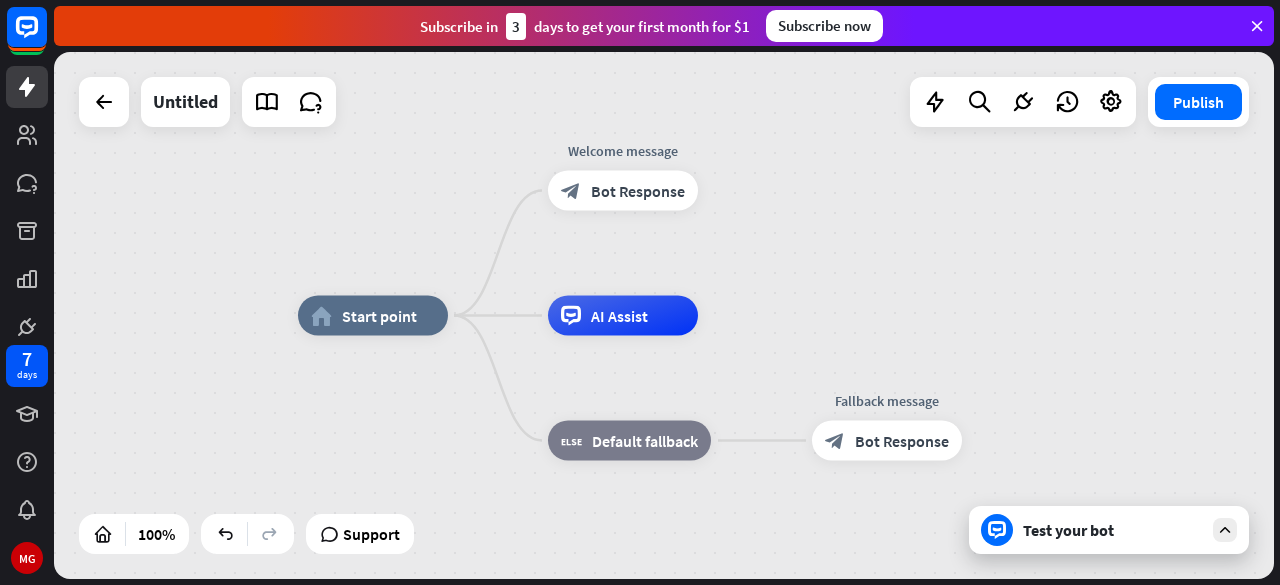 click on "Test your bot" at bounding box center (1109, 530) 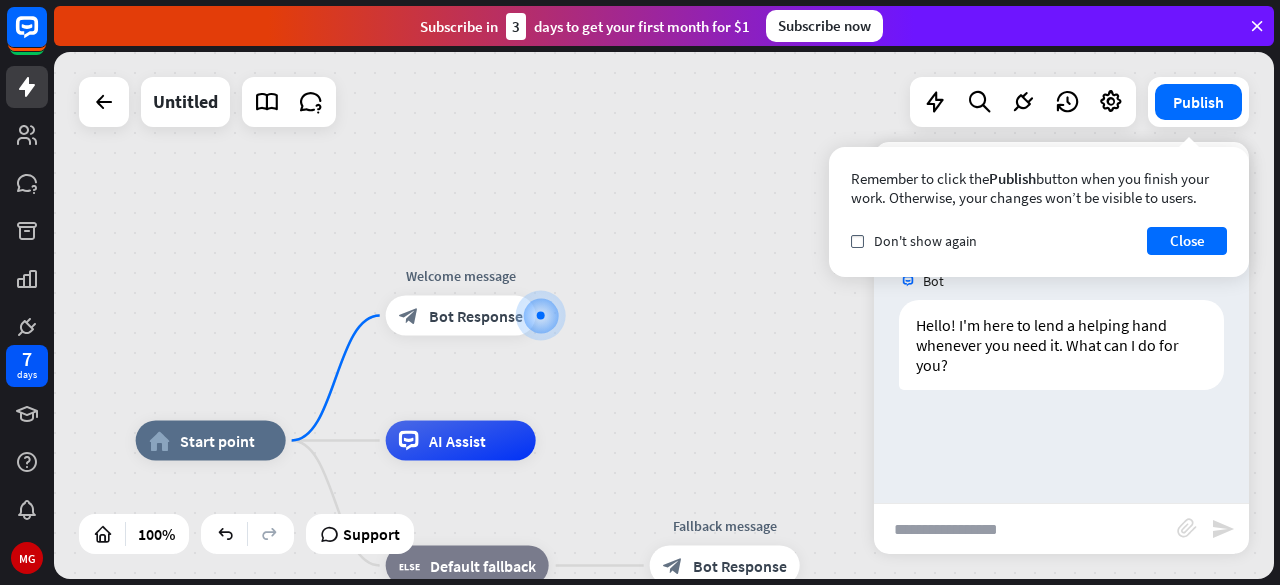 click at bounding box center [1025, 529] 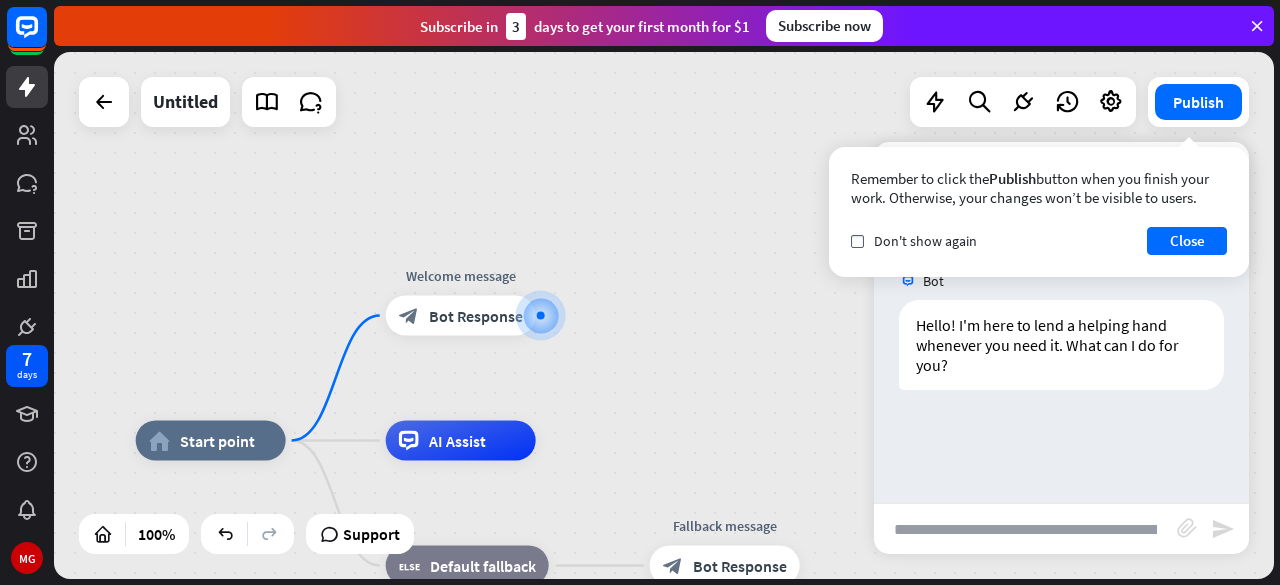 scroll, scrollTop: 0, scrollLeft: 117, axis: horizontal 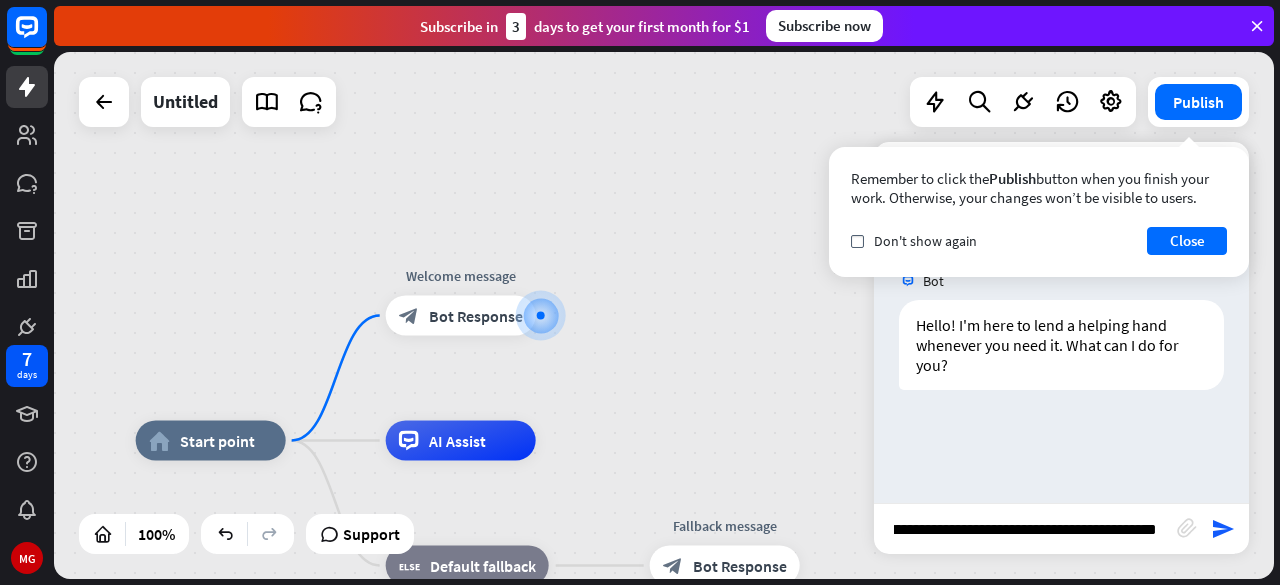 type 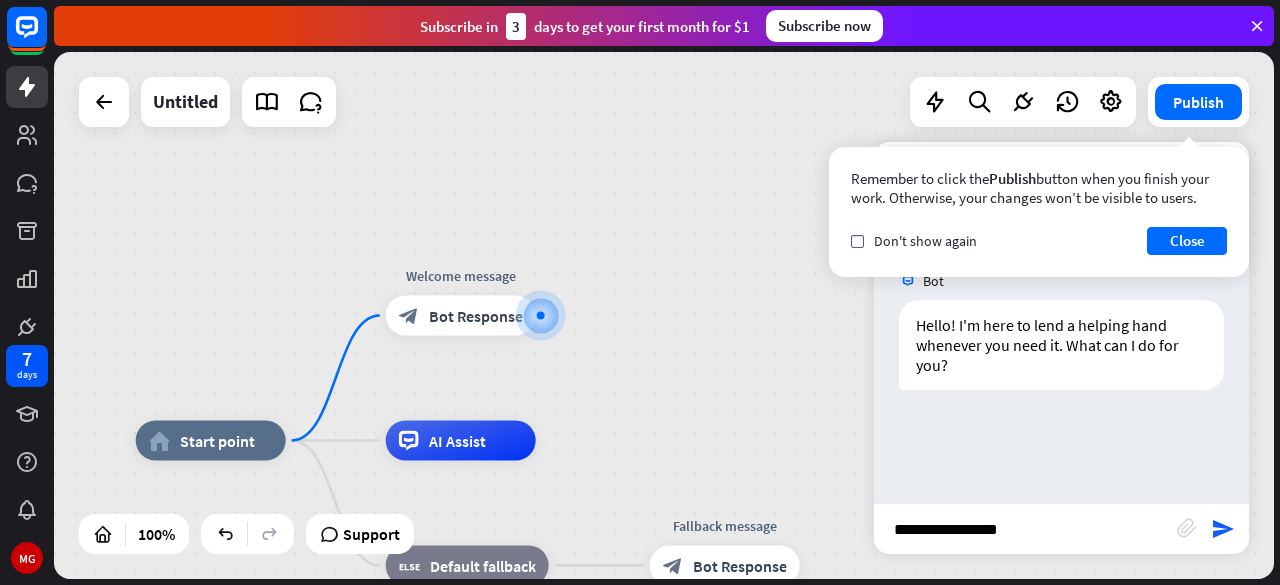scroll, scrollTop: 0, scrollLeft: 0, axis: both 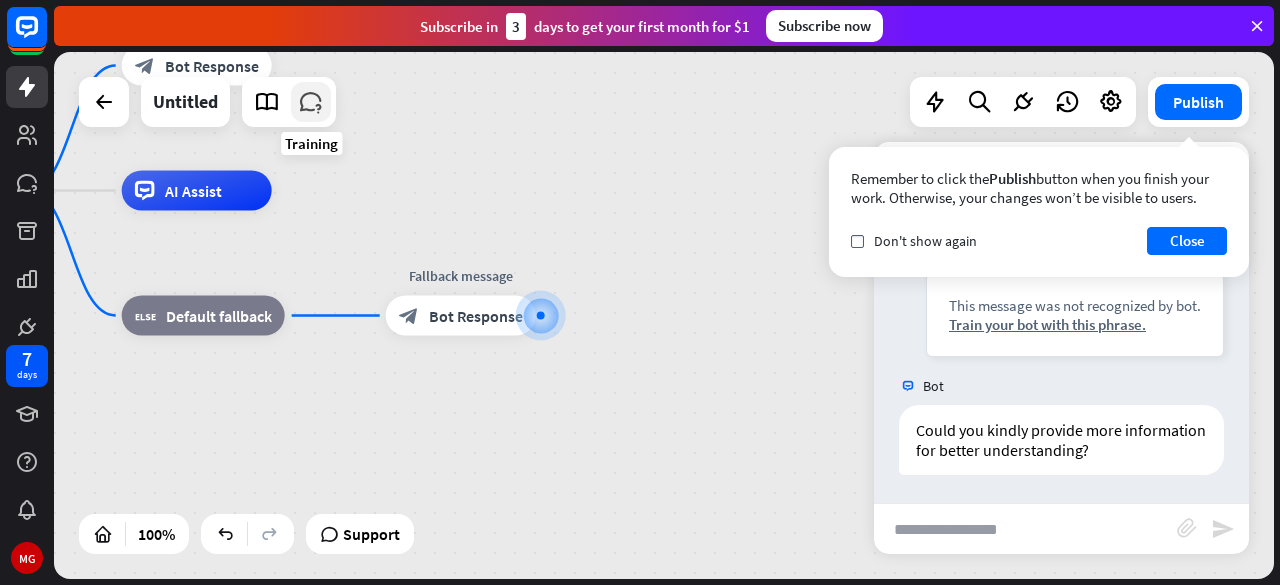 click at bounding box center (311, 102) 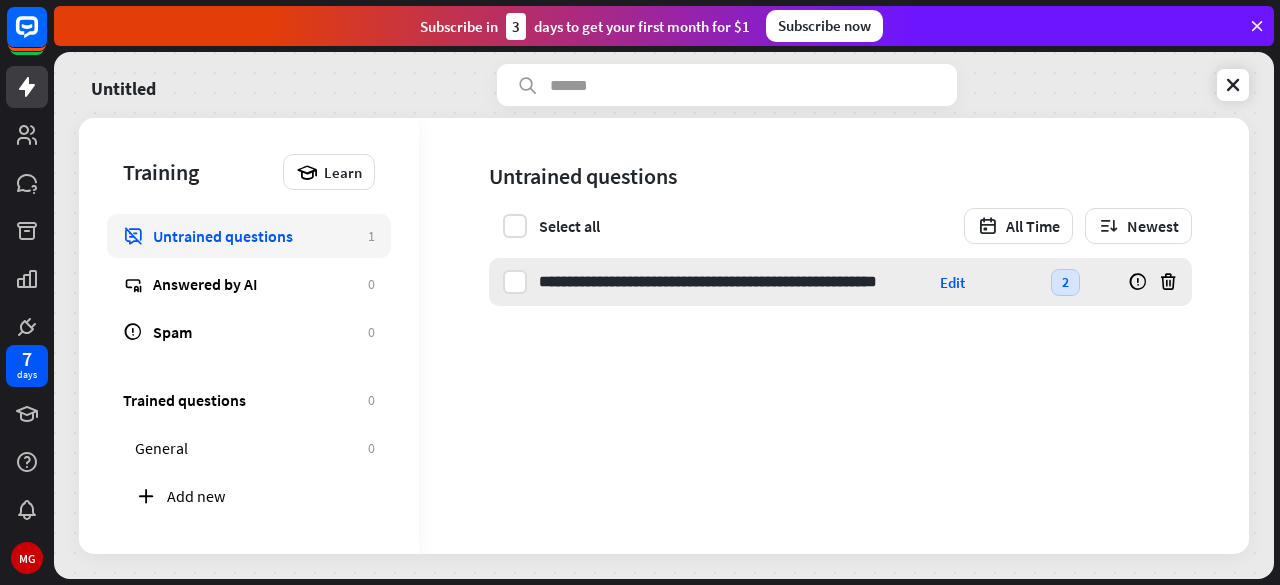 click on "Edit" at bounding box center (952, 282) 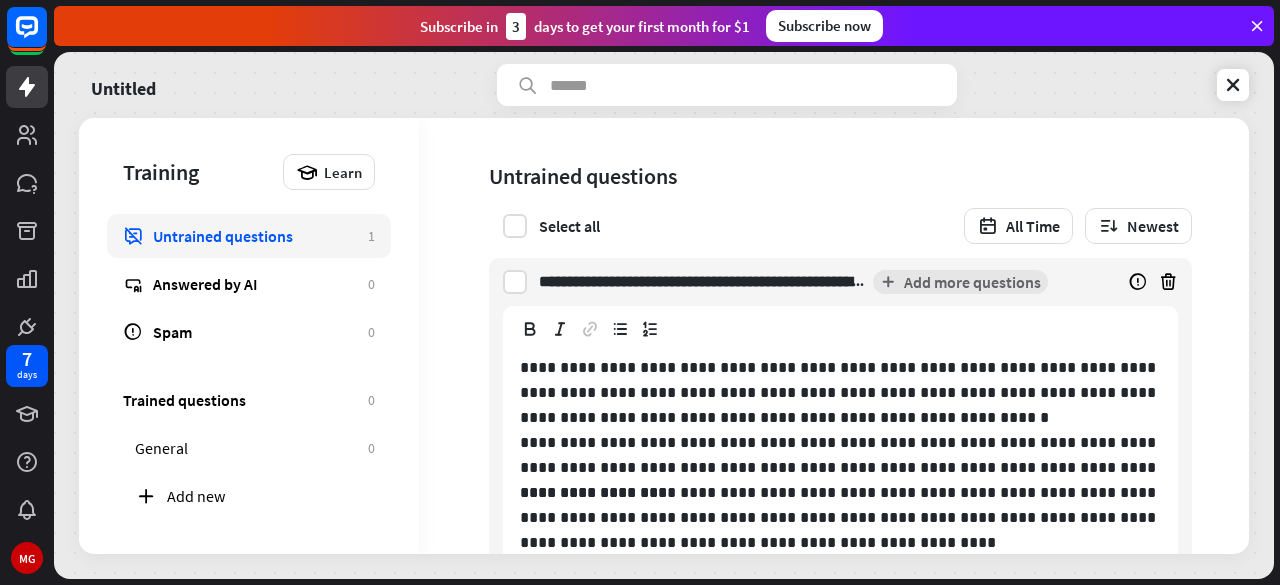 scroll, scrollTop: 216, scrollLeft: 0, axis: vertical 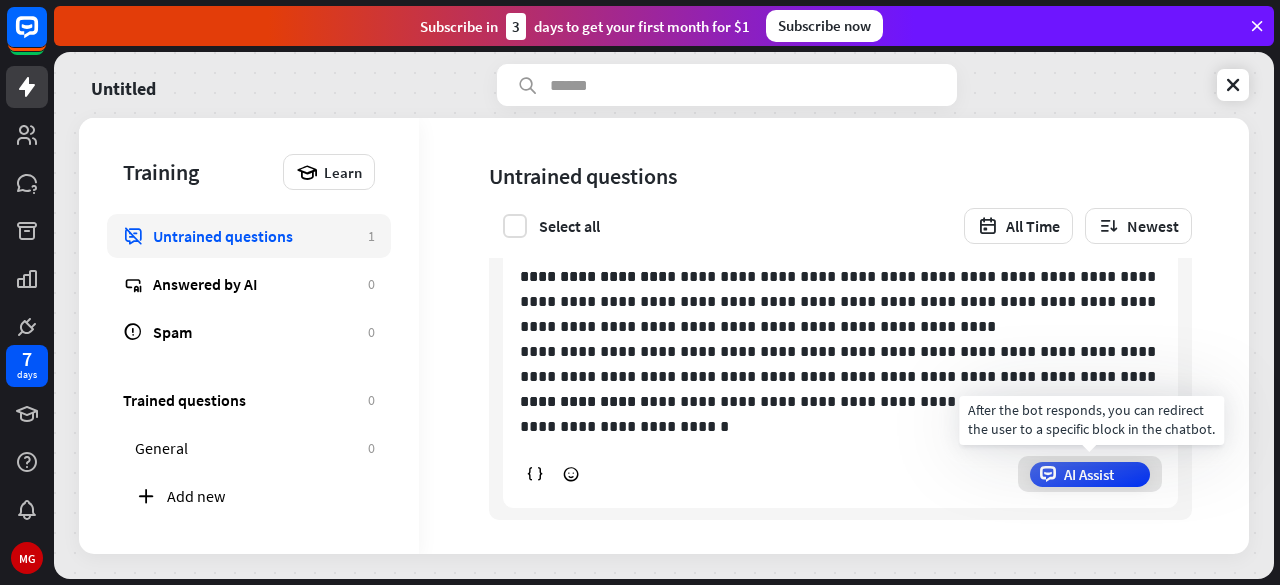 click on "AI Assist" at bounding box center [1090, 474] 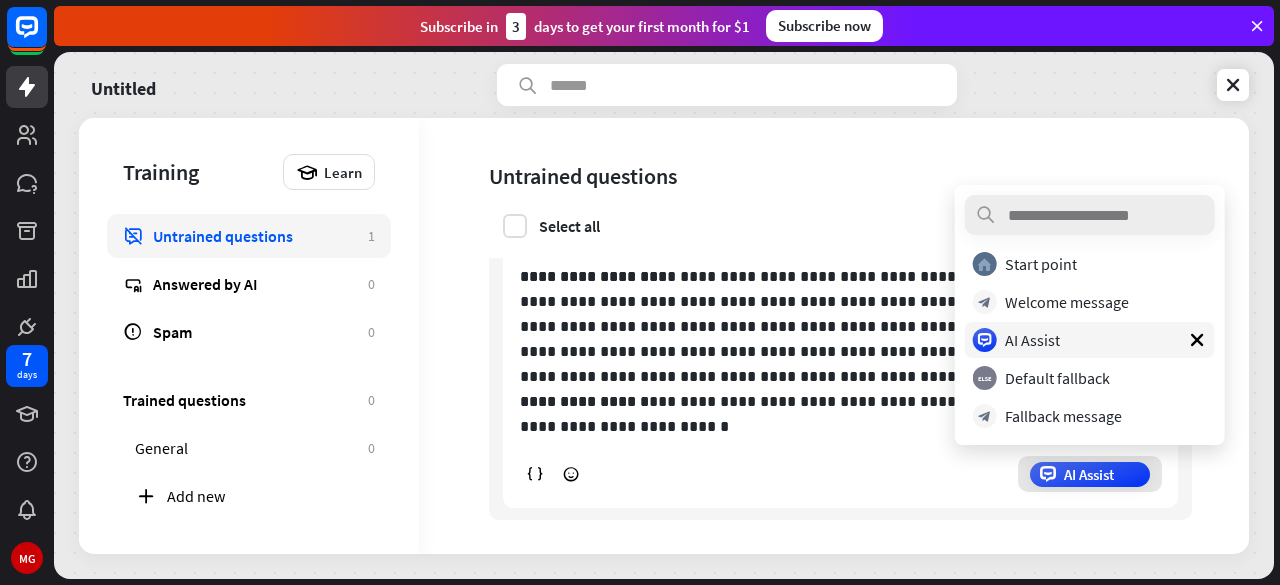 click on "AI Assist" at bounding box center [840, 474] 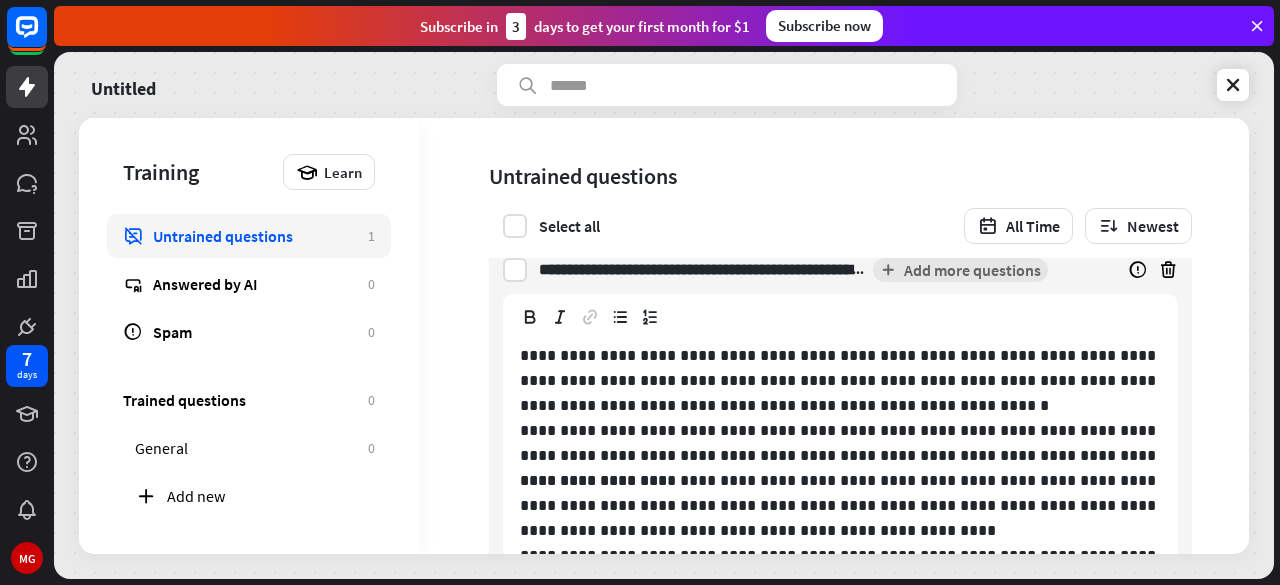 scroll, scrollTop: 0, scrollLeft: 0, axis: both 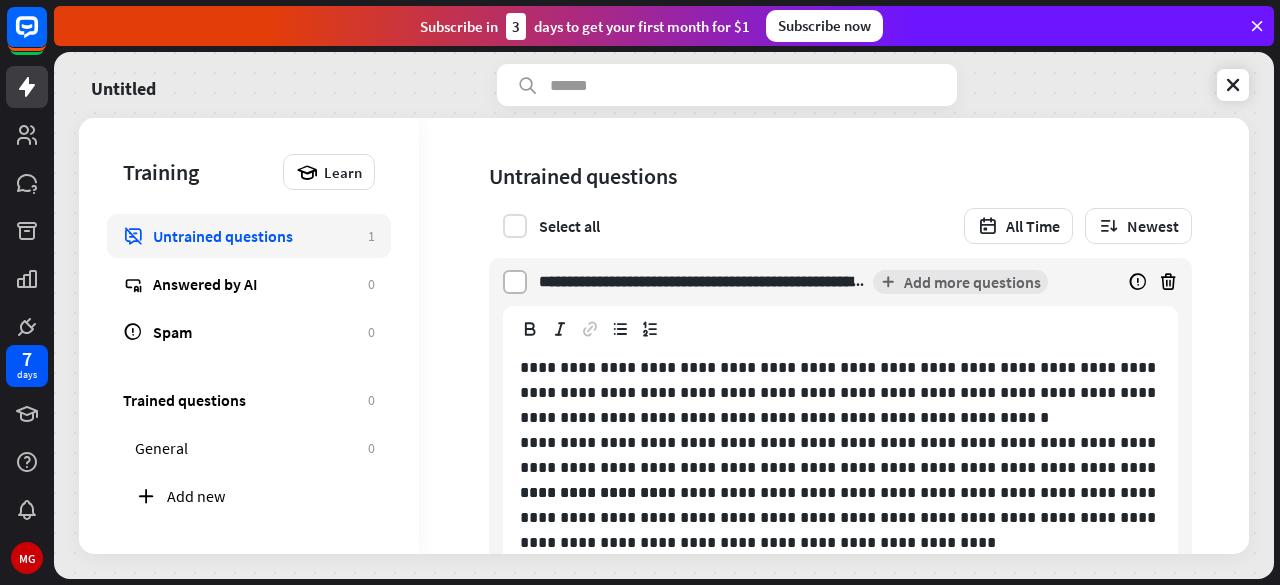 click at bounding box center (515, 282) 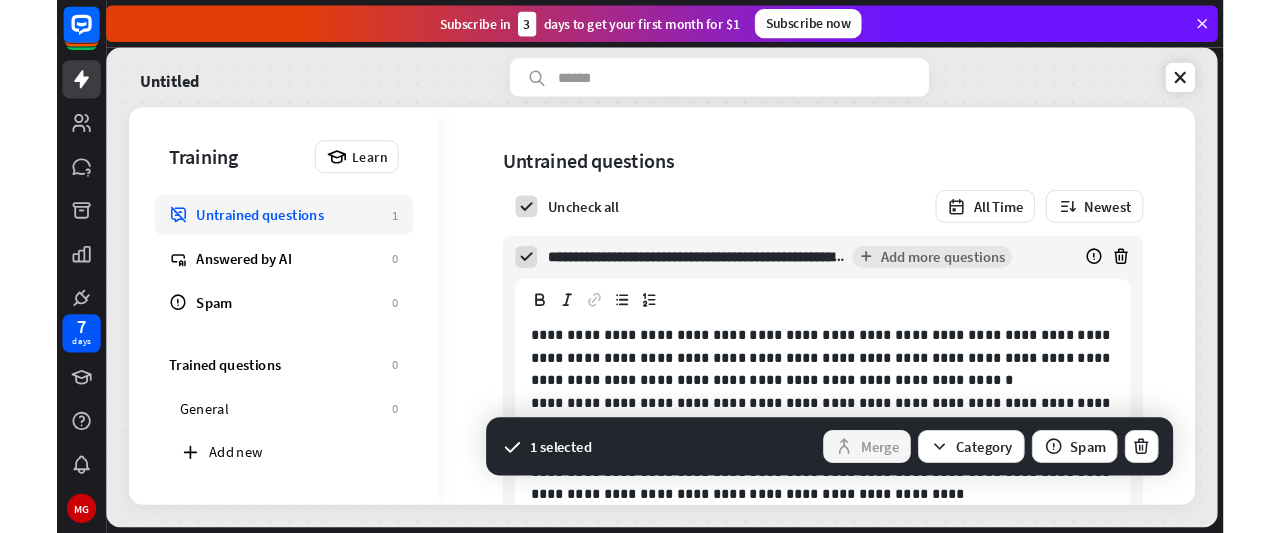 scroll, scrollTop: 284, scrollLeft: 0, axis: vertical 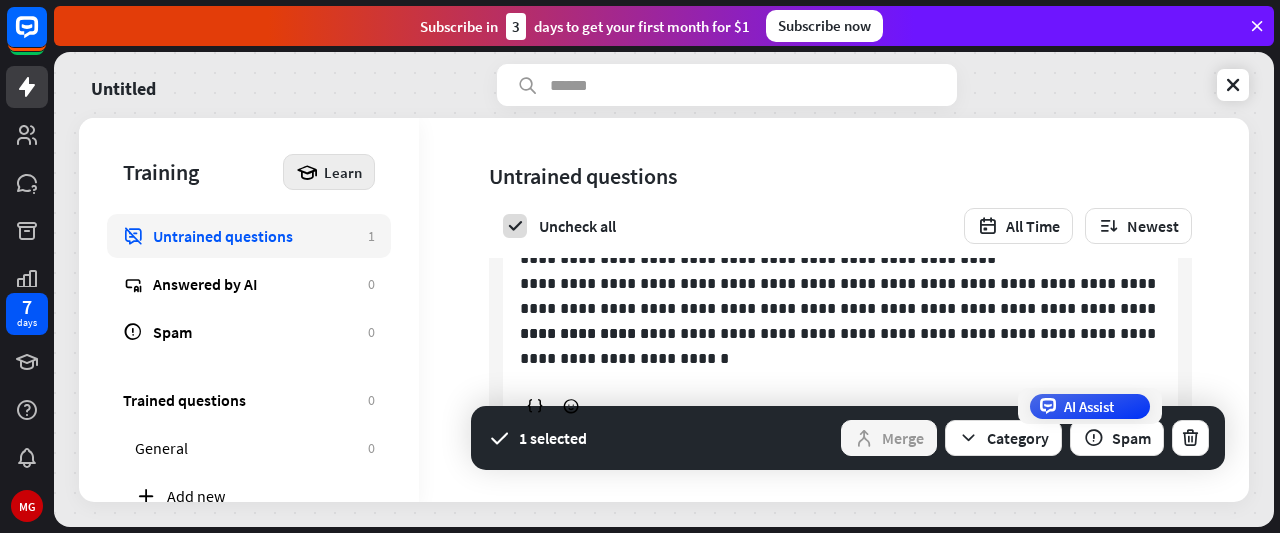click on "Learn" at bounding box center [343, 172] 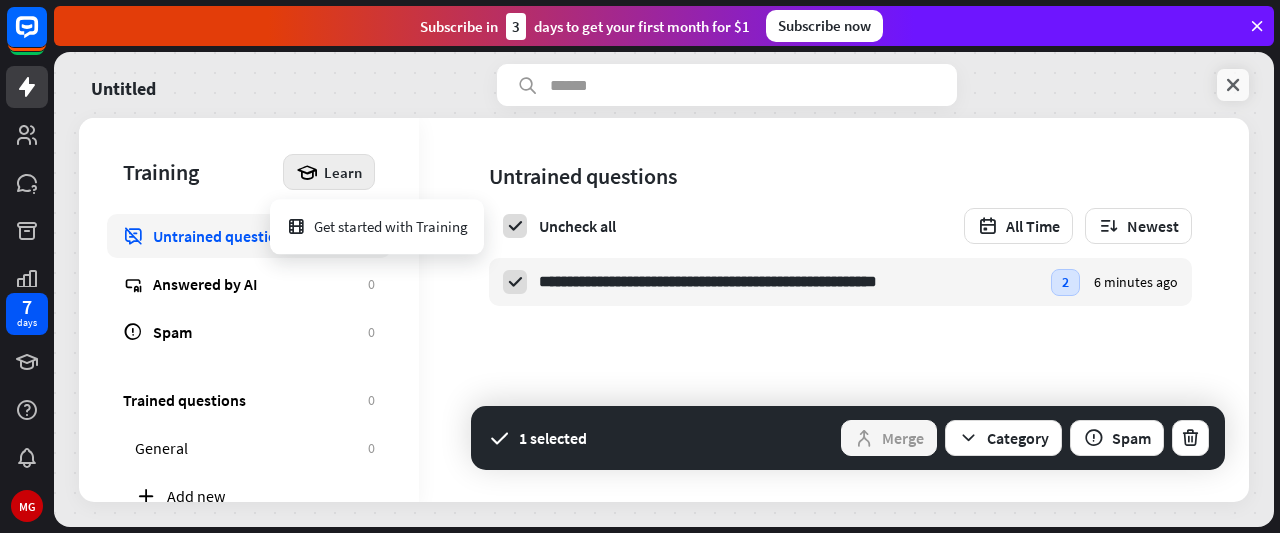click at bounding box center (1233, 85) 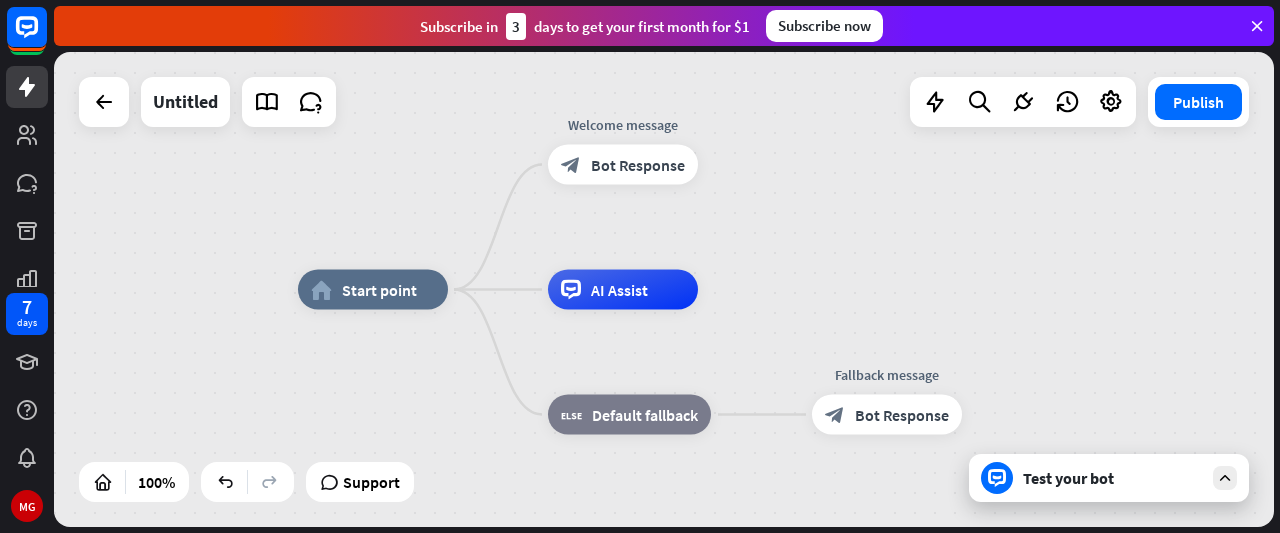 click on "home_2   Start point                 Welcome message   block_bot_response   Bot Response                     AI Assist                   block_fallback   Default fallback                 Fallback message   block_bot_response   Bot Response" at bounding box center [908, 527] 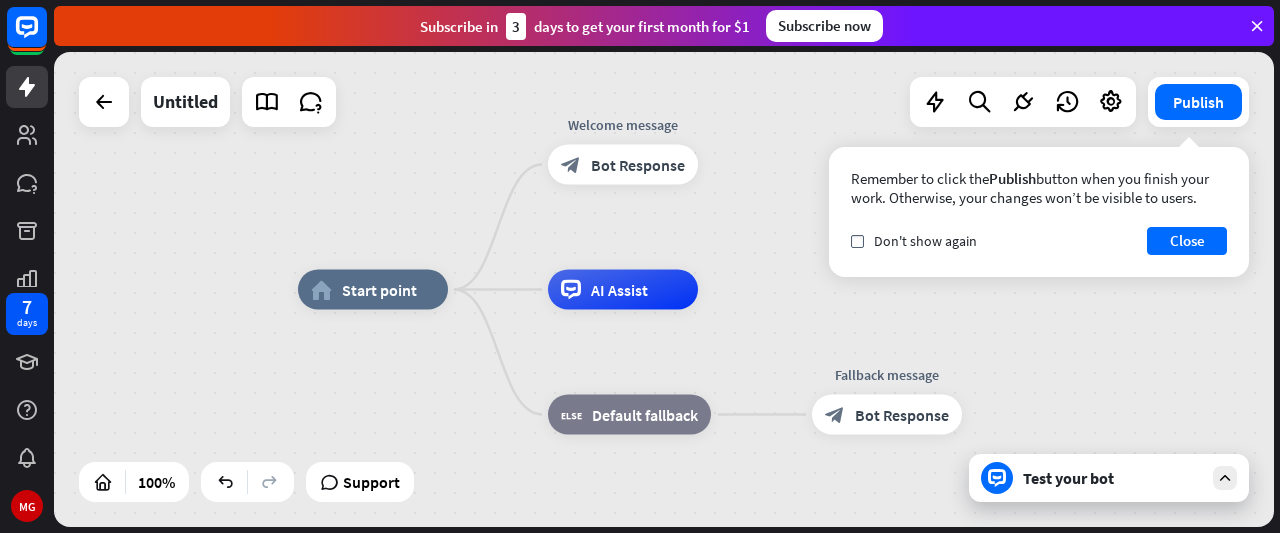 click on "Test your bot" at bounding box center (1113, 478) 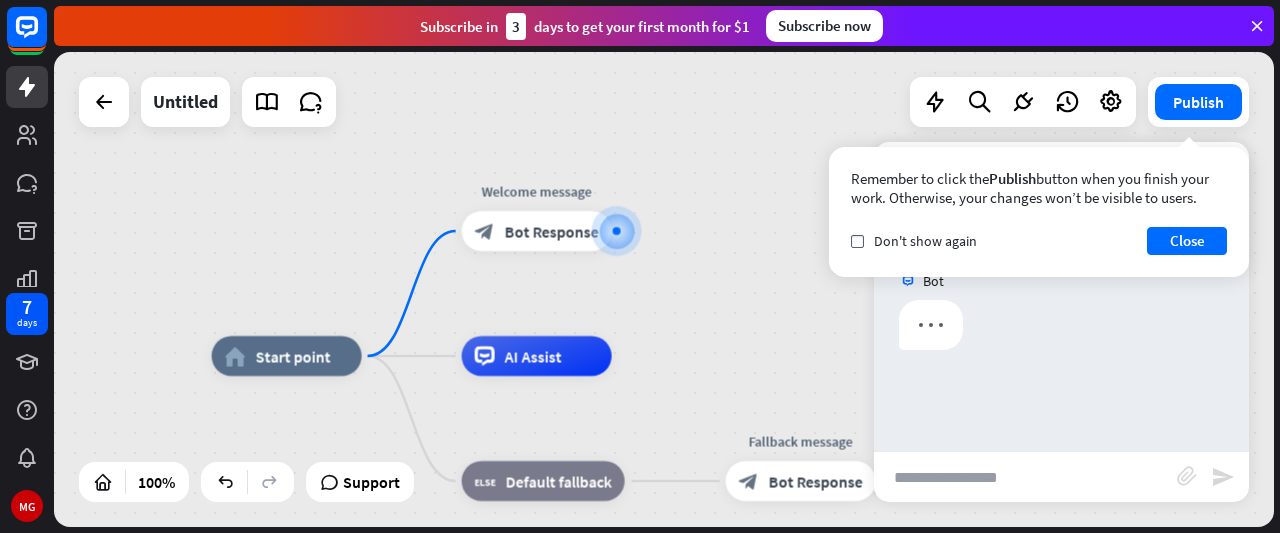 click at bounding box center (1025, 477) 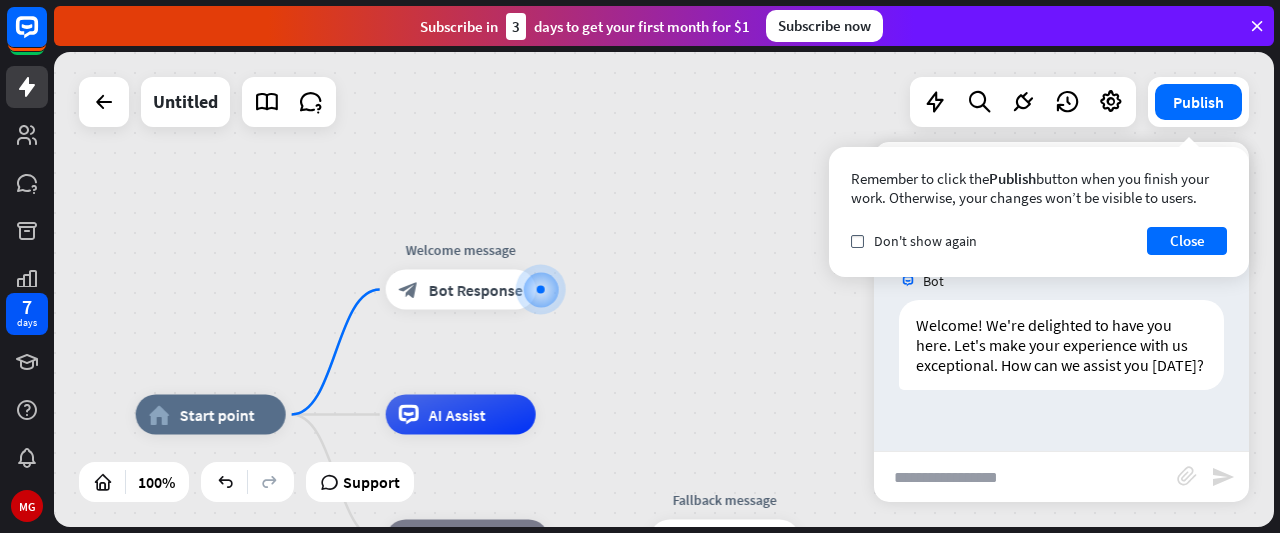 paste on "**********" 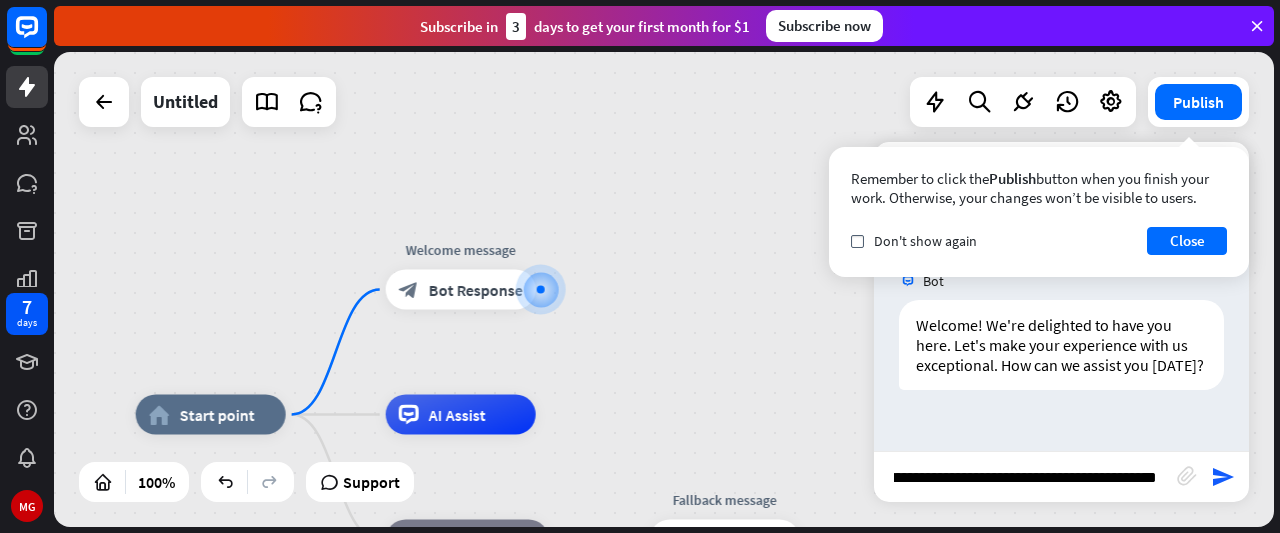 scroll, scrollTop: 0, scrollLeft: 122, axis: horizontal 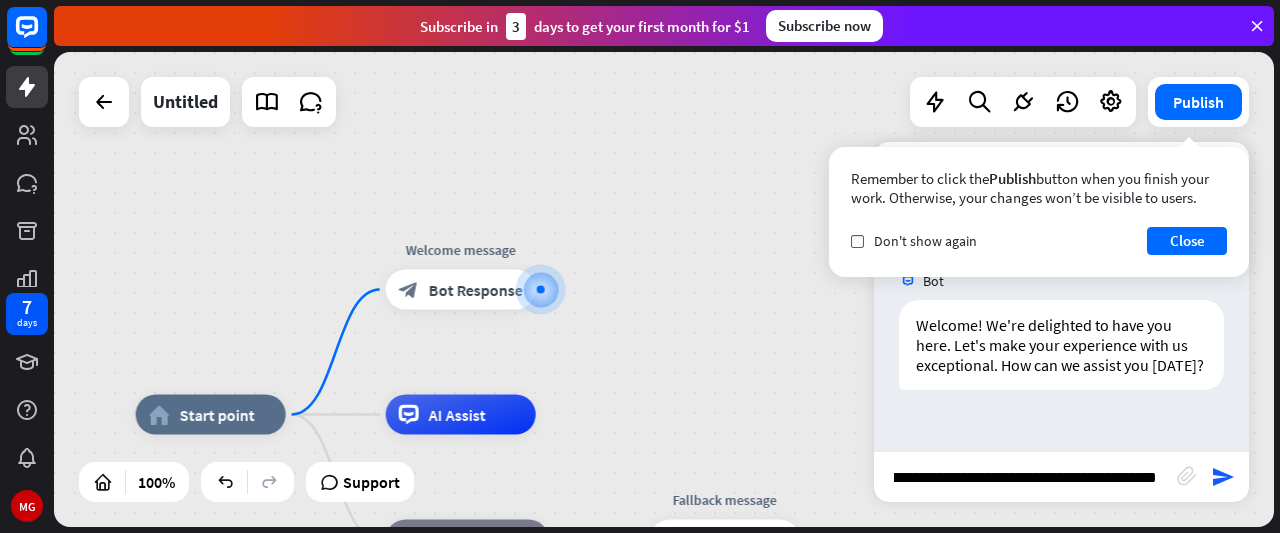 type on "**********" 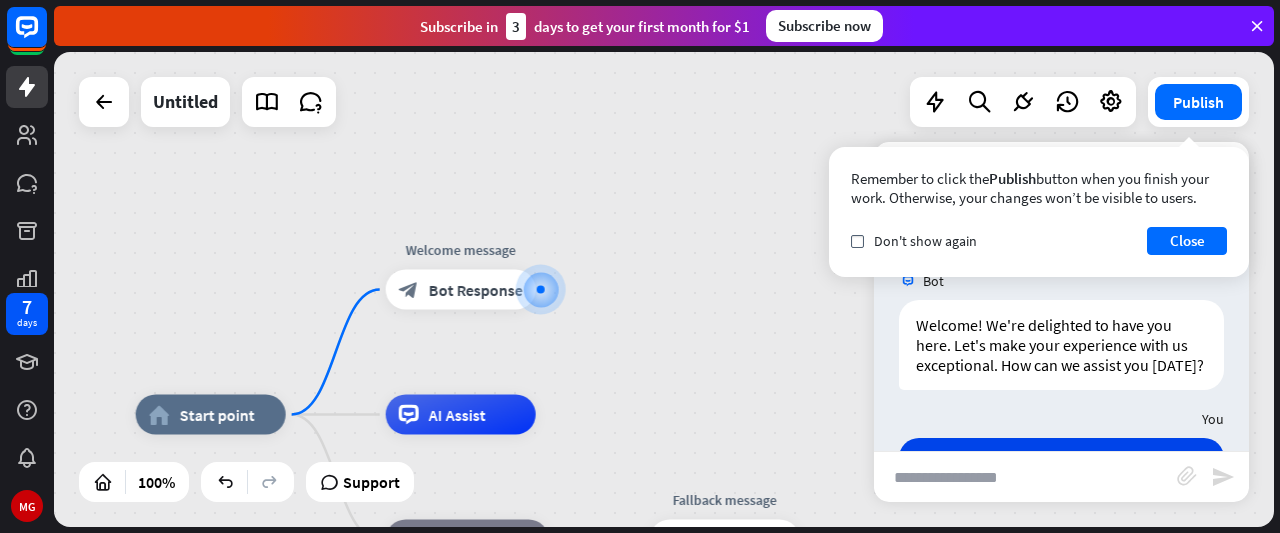 scroll, scrollTop: 0, scrollLeft: 0, axis: both 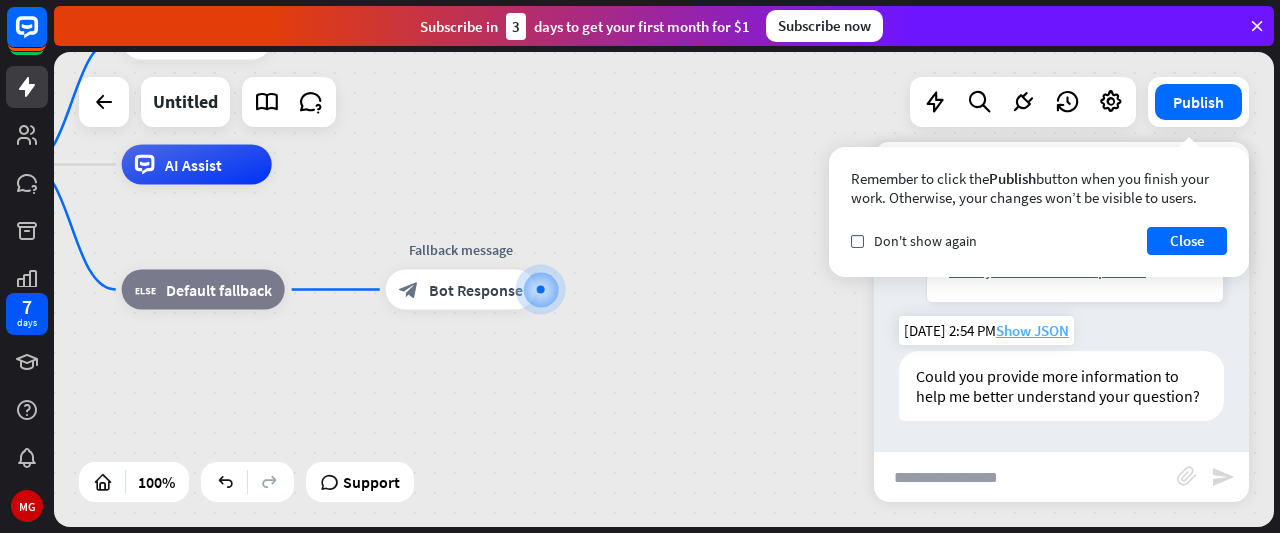 click on "Show JSON" at bounding box center [1032, 330] 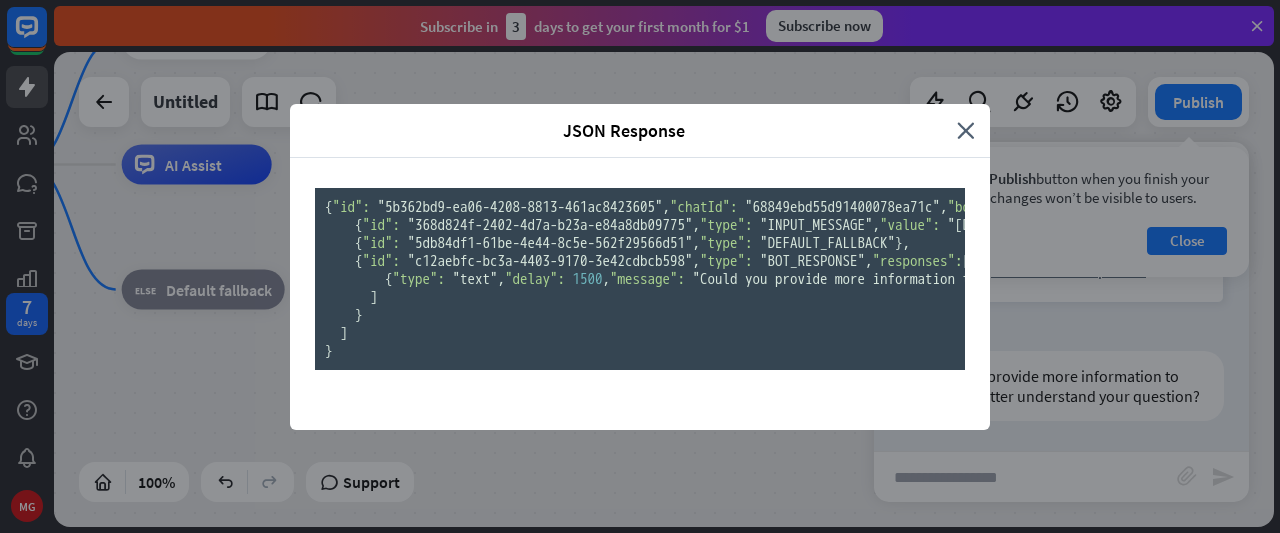 scroll, scrollTop: 380, scrollLeft: 0, axis: vertical 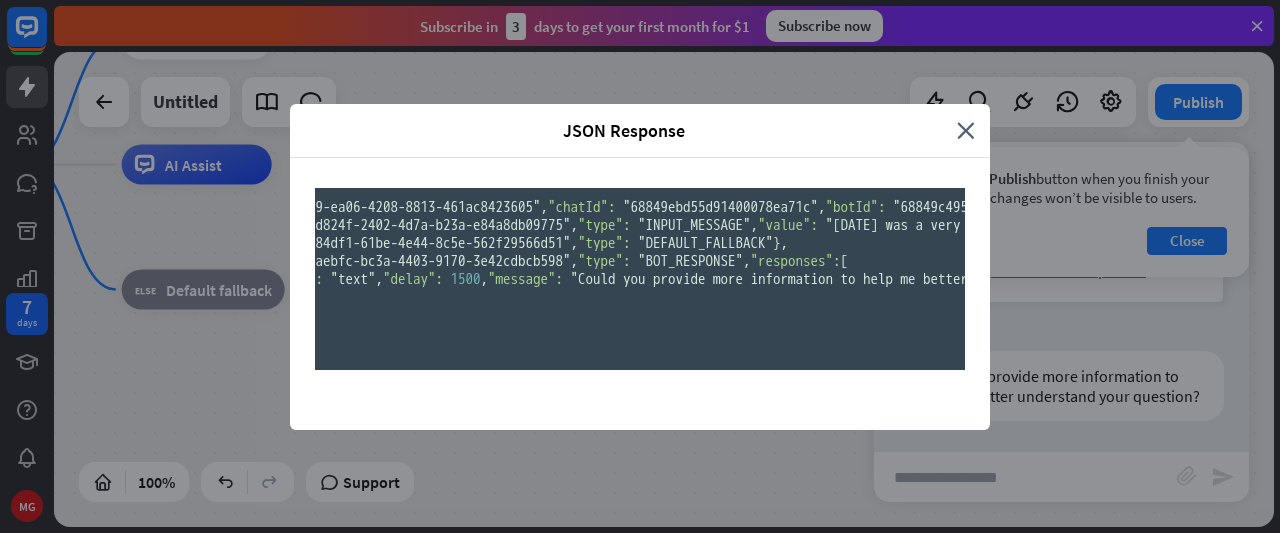 click on "JSON Response" at bounding box center [631, 130] 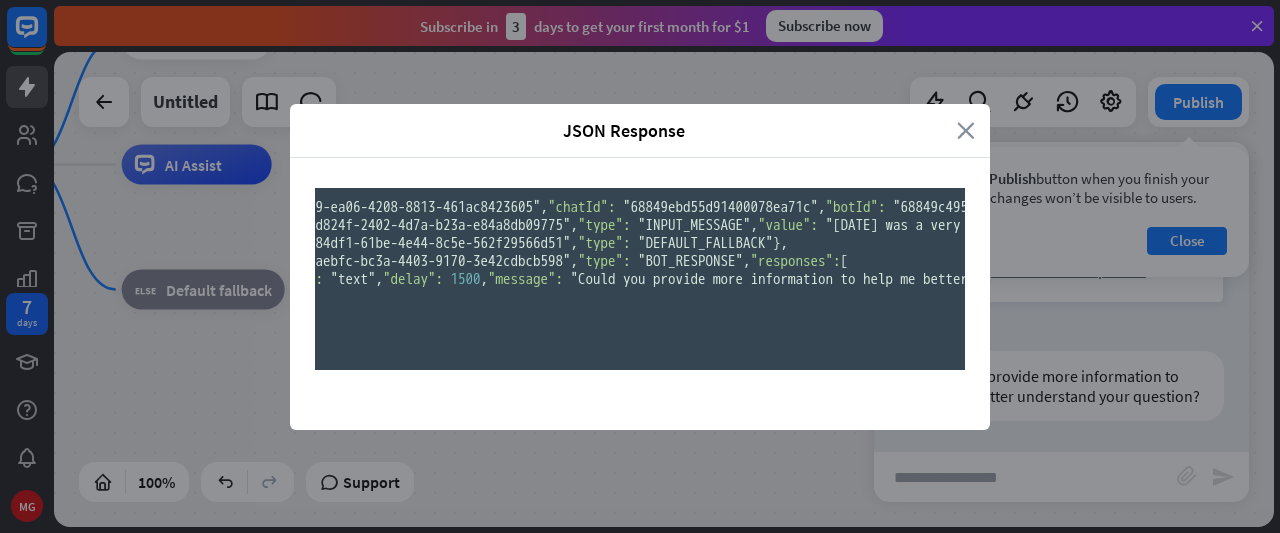 click on "close" at bounding box center (966, 130) 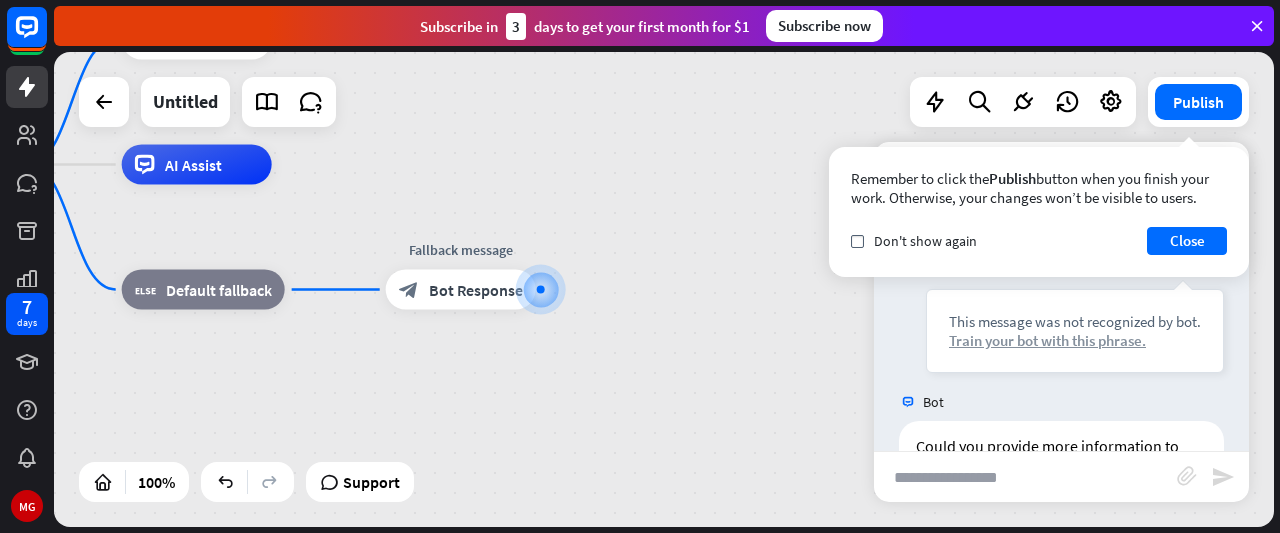 scroll, scrollTop: 238, scrollLeft: 0, axis: vertical 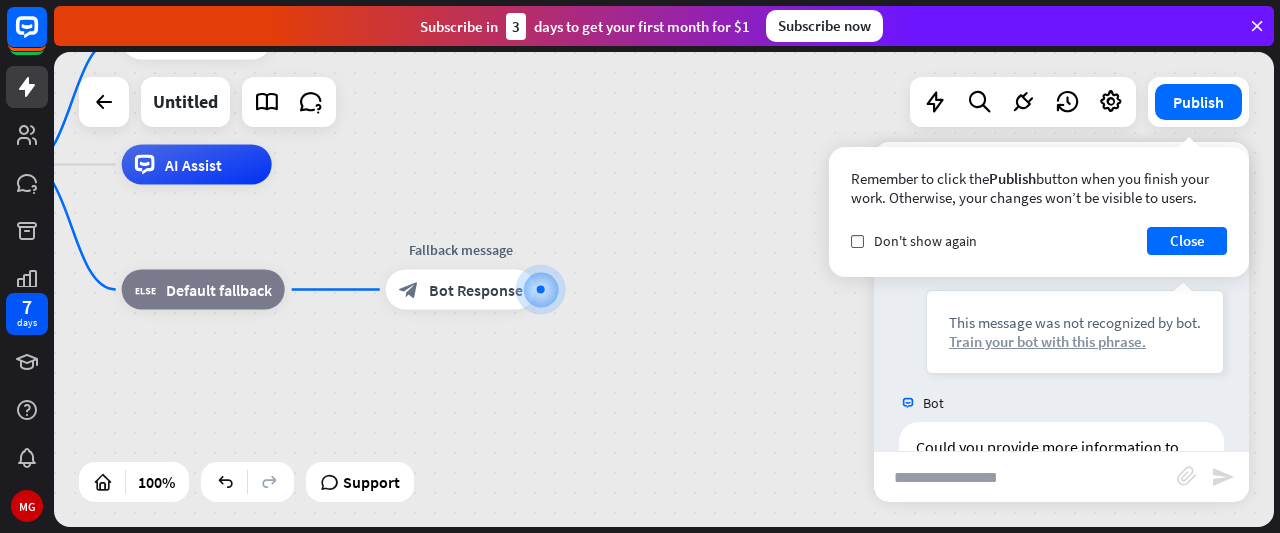 click on "Train your bot with this phrase." at bounding box center (1075, 341) 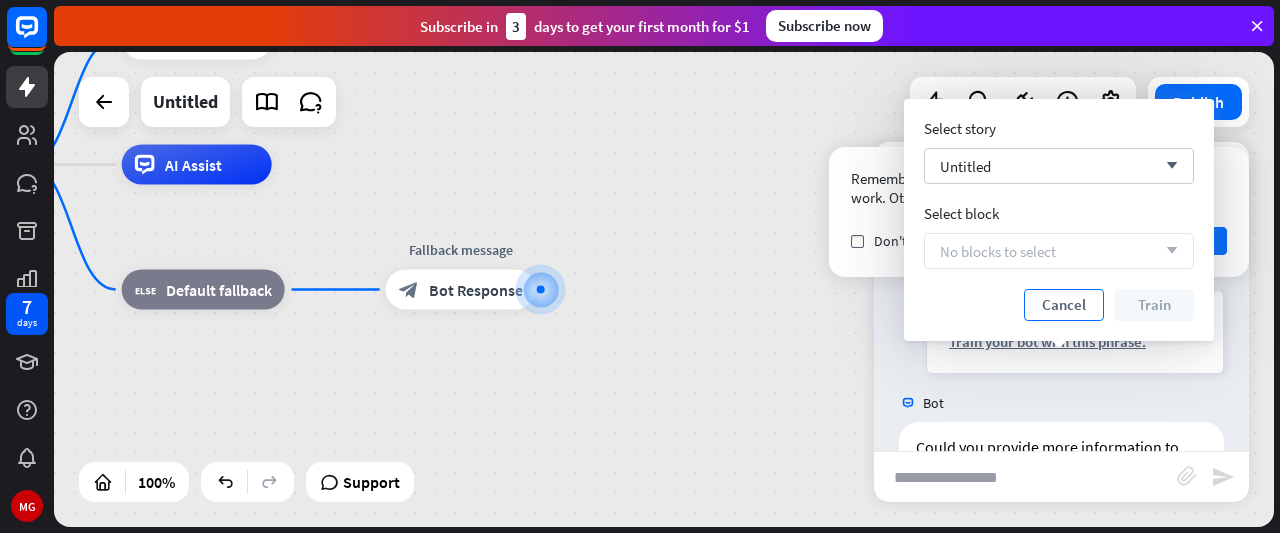 click on "Cancel" at bounding box center (1064, 305) 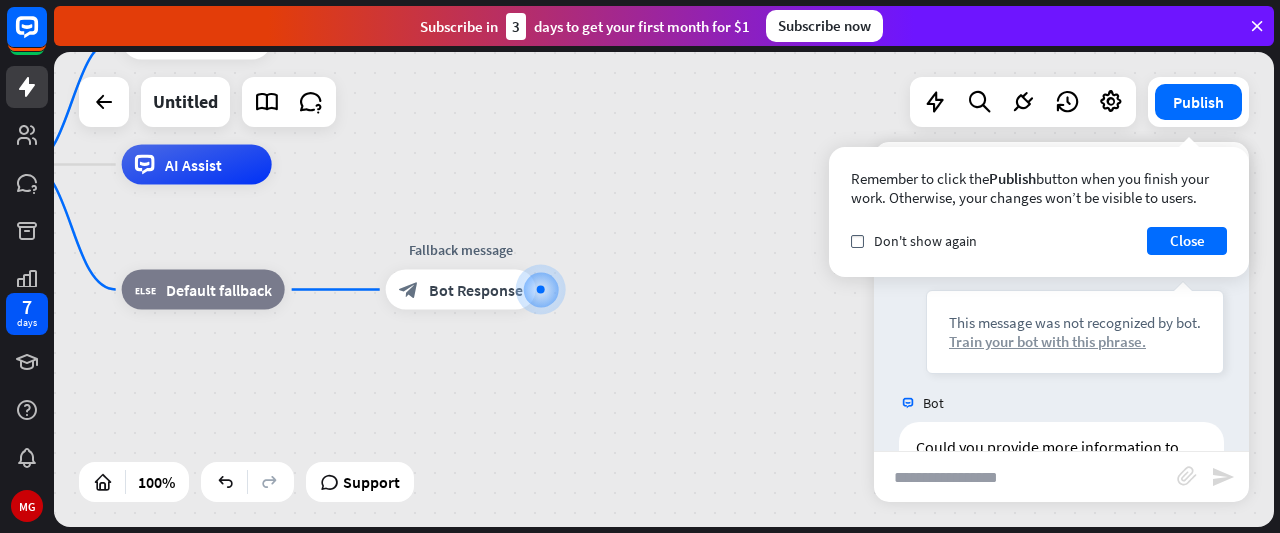 click on "Train your bot with this phrase." at bounding box center [1075, 341] 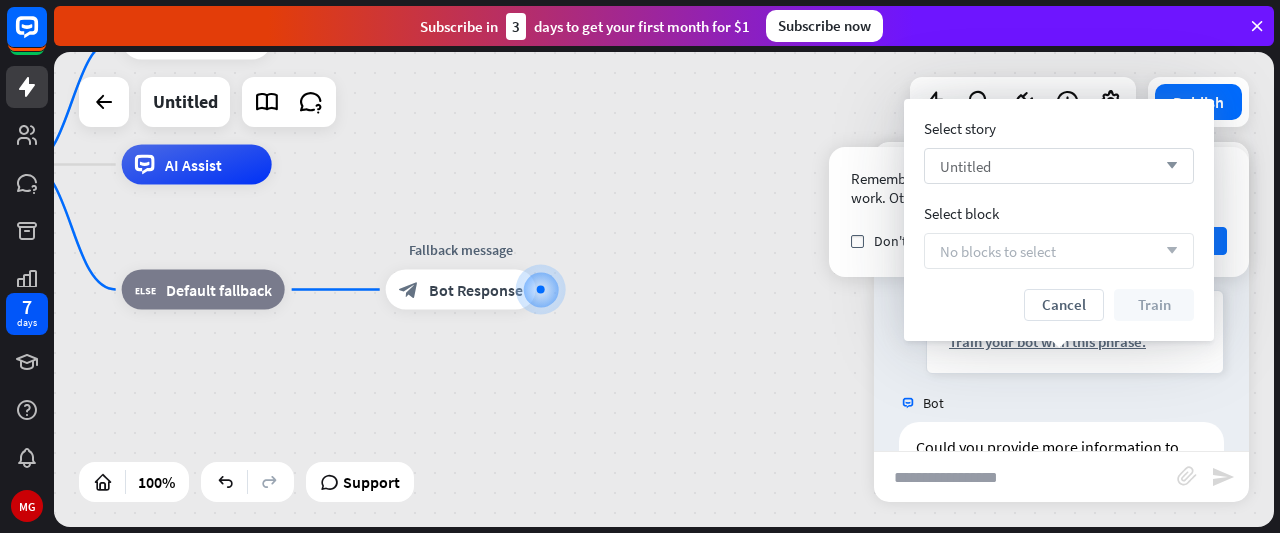 click on "Untitled
arrow_down" at bounding box center [1059, 166] 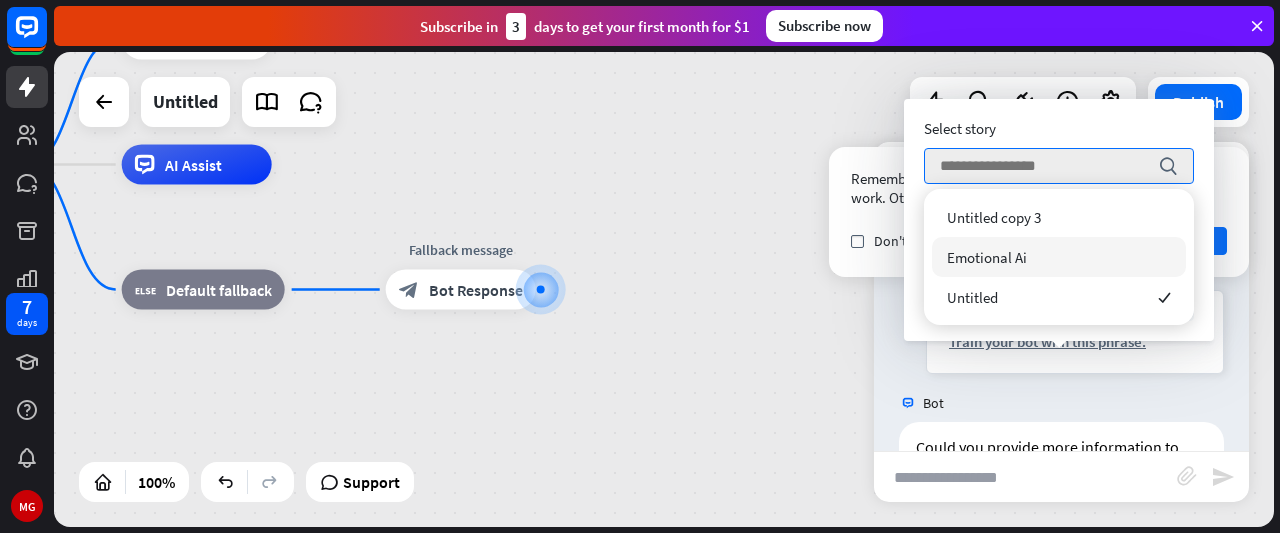 click on "Emotional Ai" at bounding box center (1059, 257) 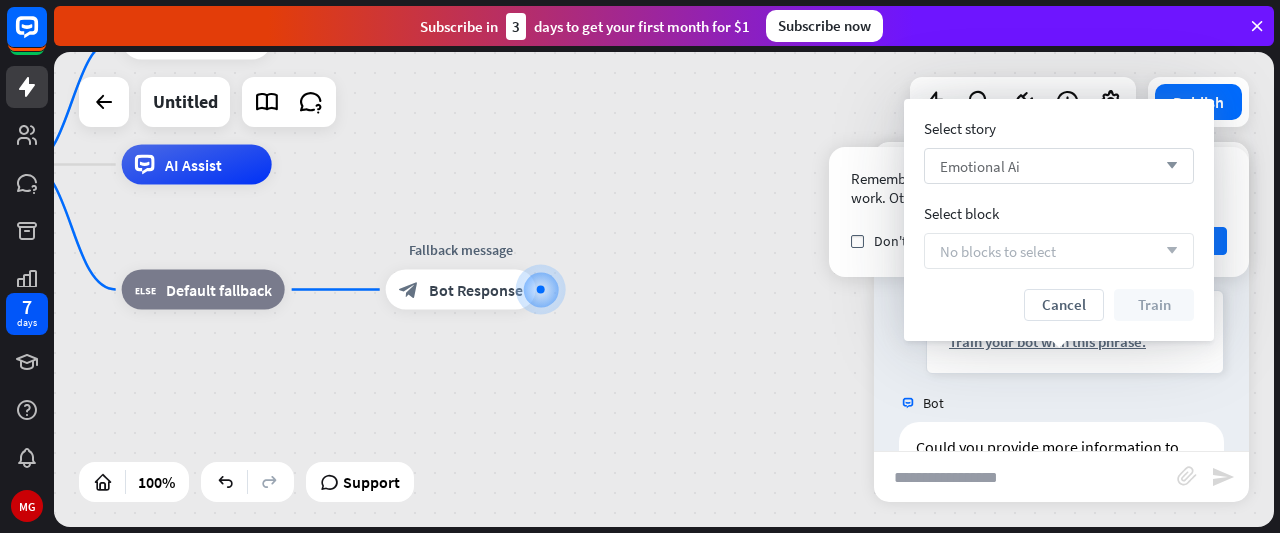 click on "Emotional Ai
arrow_down" at bounding box center [1059, 166] 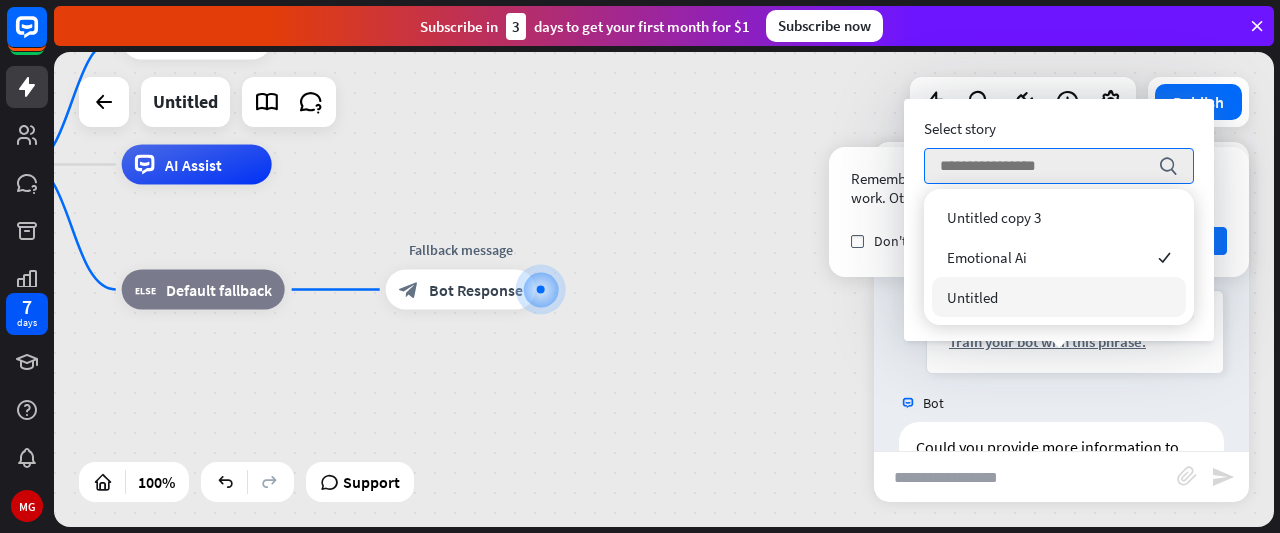 click on "Untitled" at bounding box center (1059, 297) 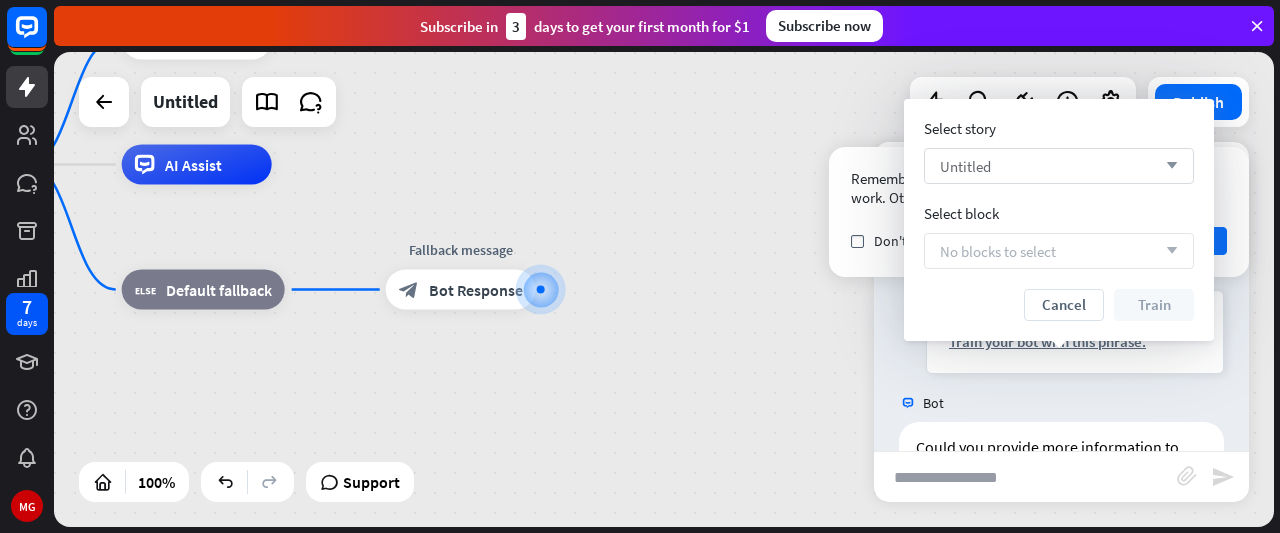 click on "Untitled
arrow_down" at bounding box center [1059, 166] 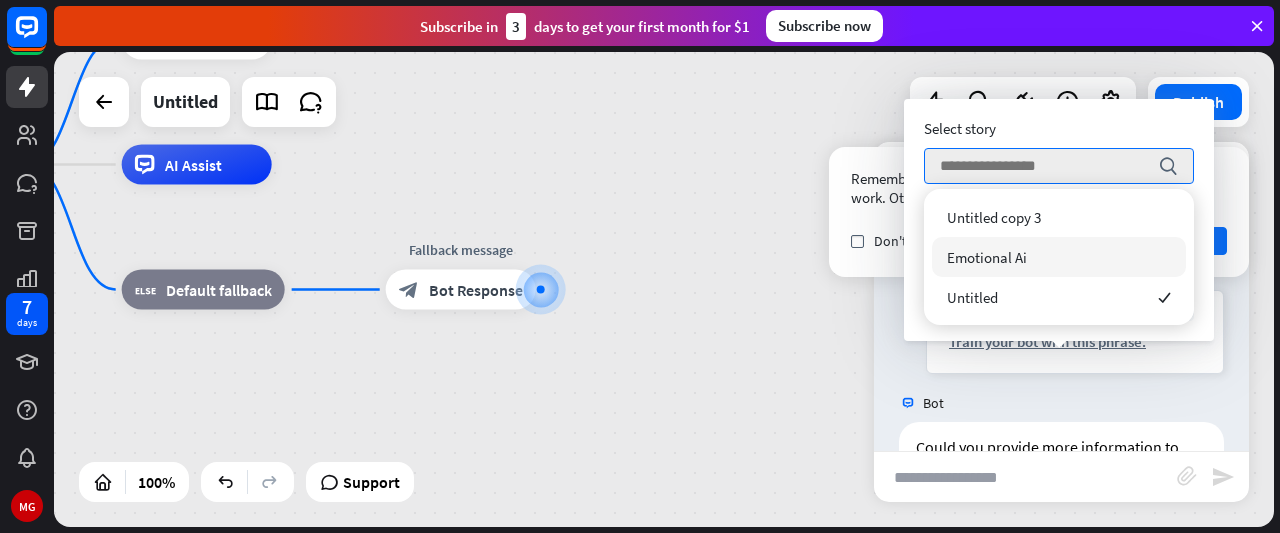 click on "Emotional Ai" at bounding box center [1059, 257] 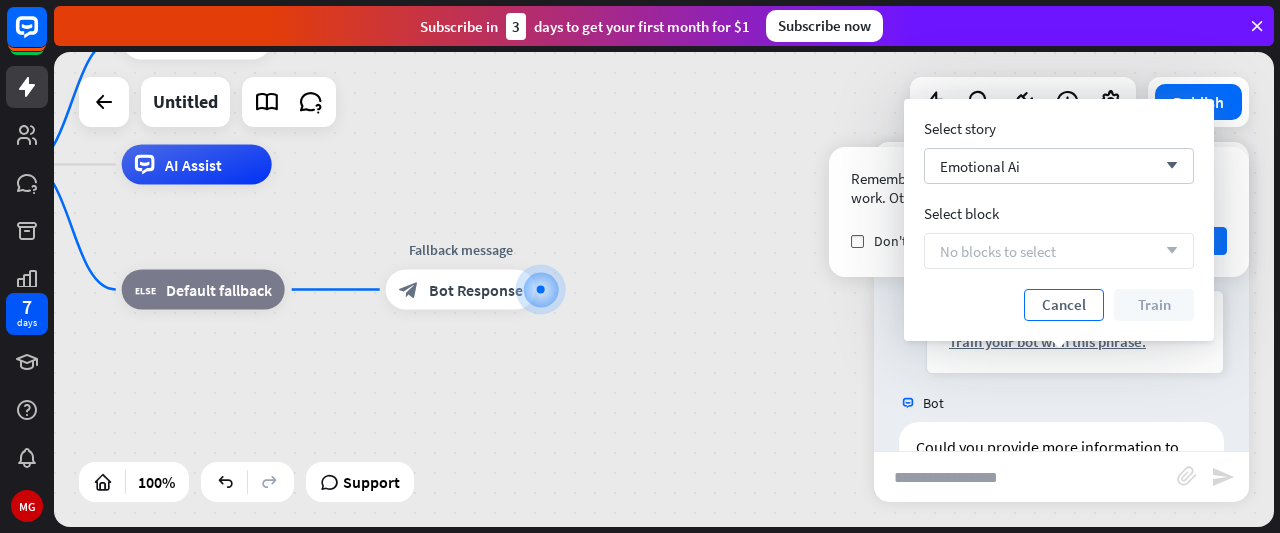 click on "Cancel" at bounding box center (1064, 305) 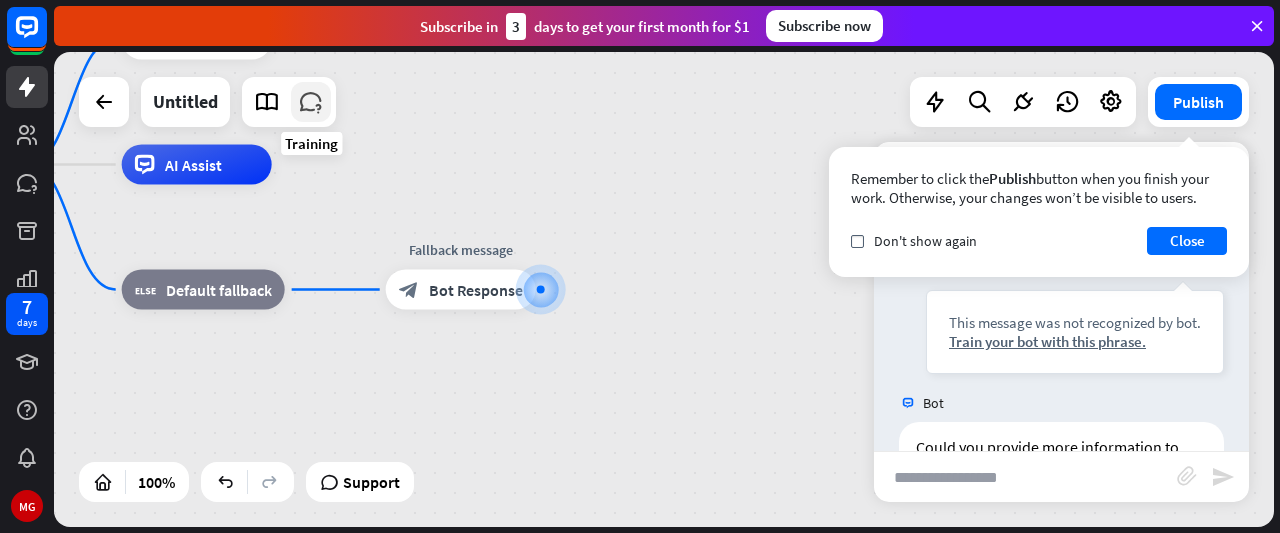 click at bounding box center [311, 102] 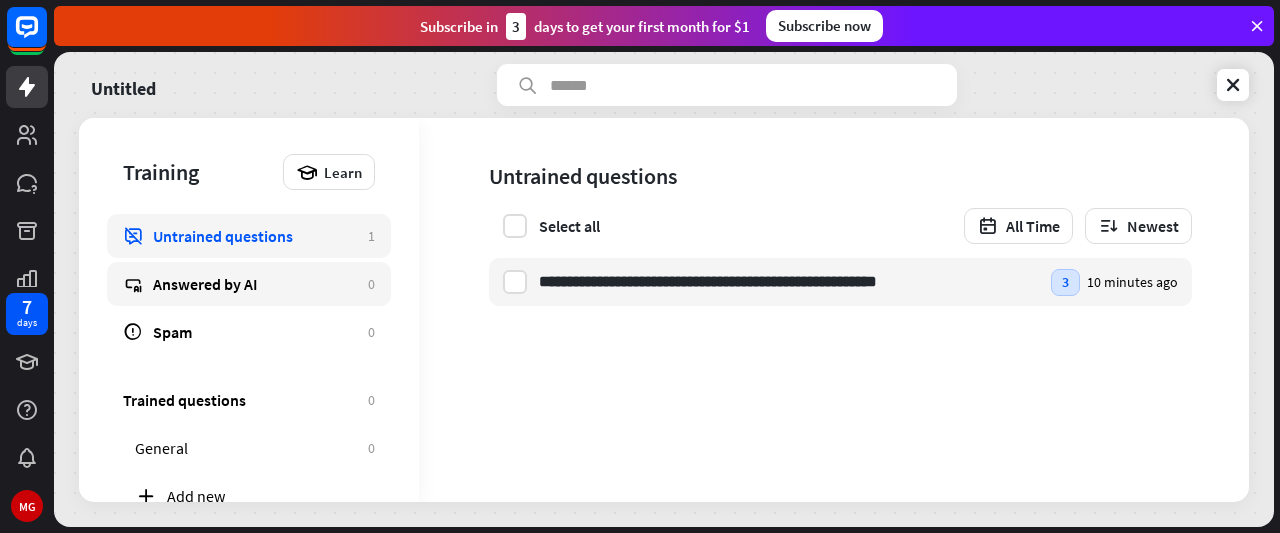 scroll, scrollTop: 50, scrollLeft: 0, axis: vertical 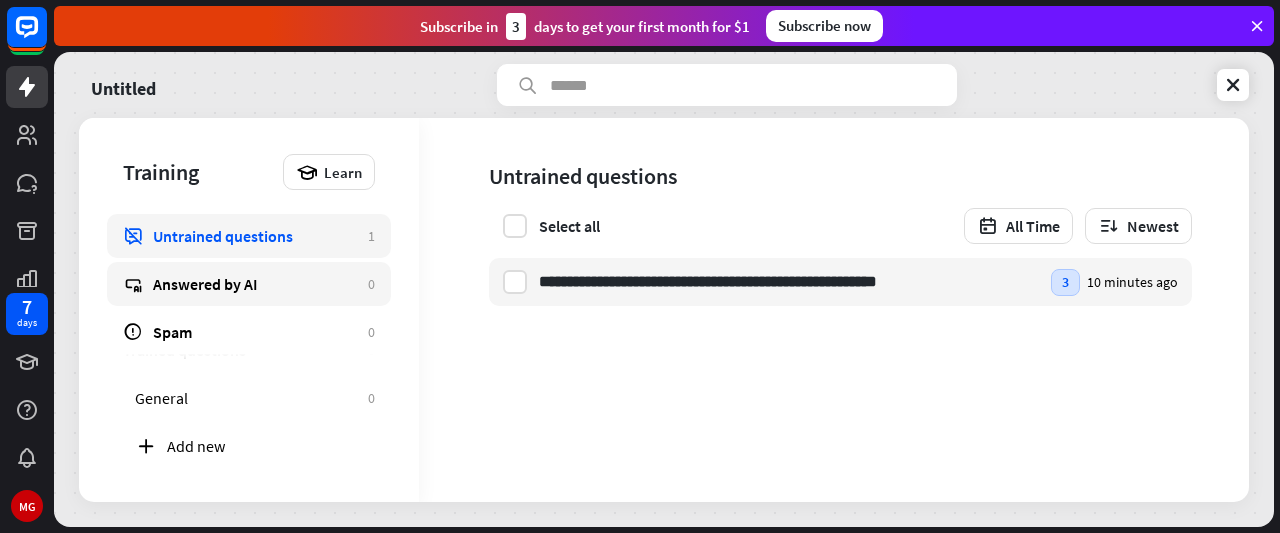 click on "Answered by AI" at bounding box center [255, 284] 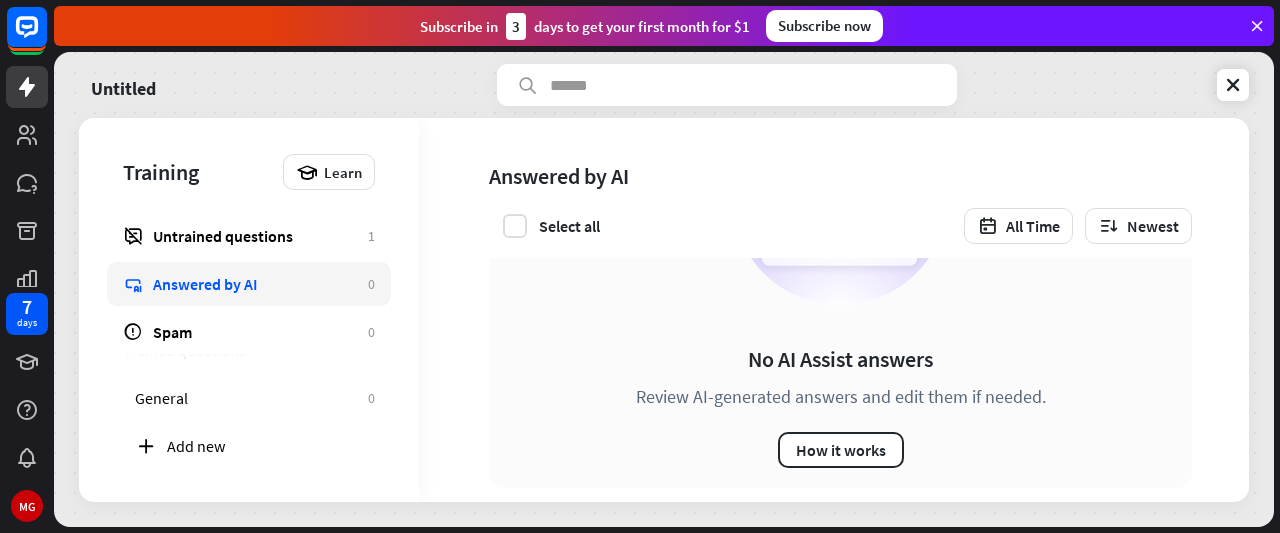 scroll, scrollTop: 190, scrollLeft: 0, axis: vertical 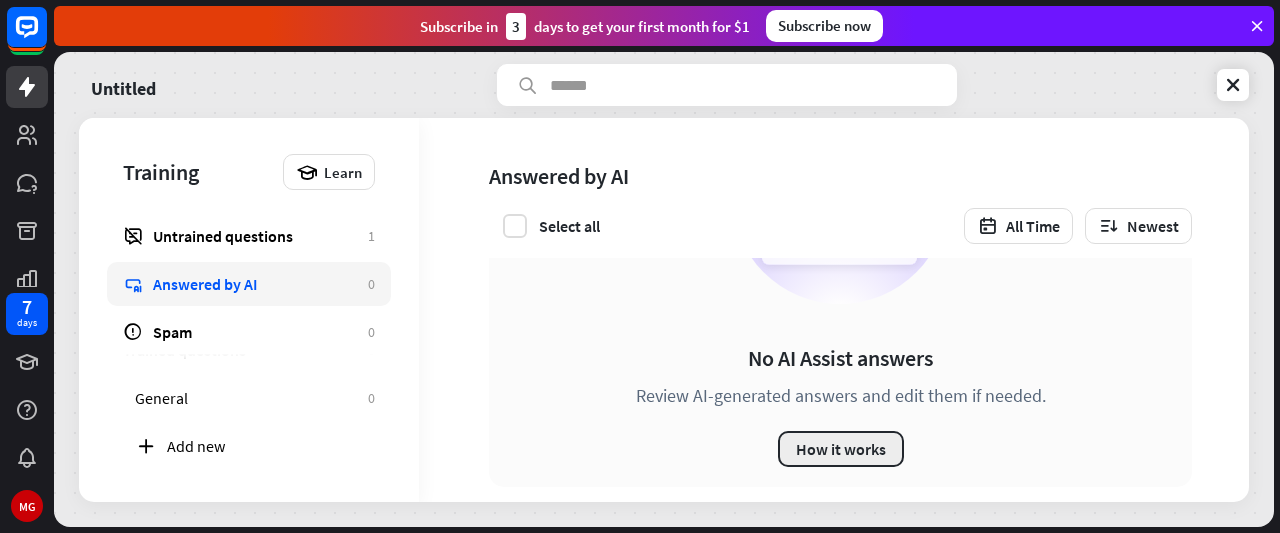 click on "How it works" at bounding box center (841, 449) 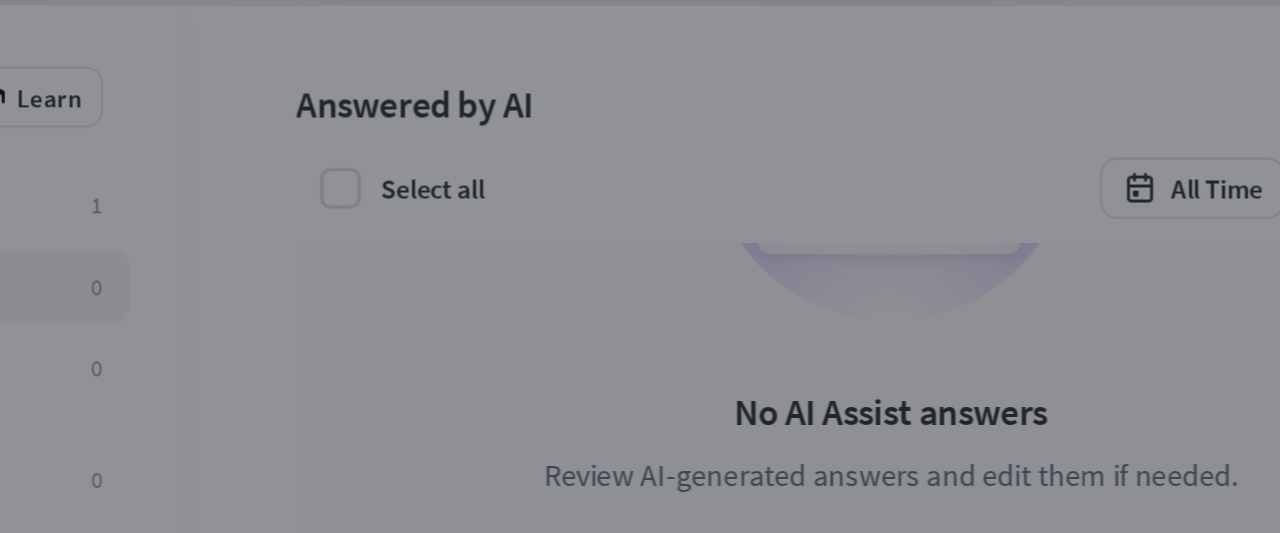 type 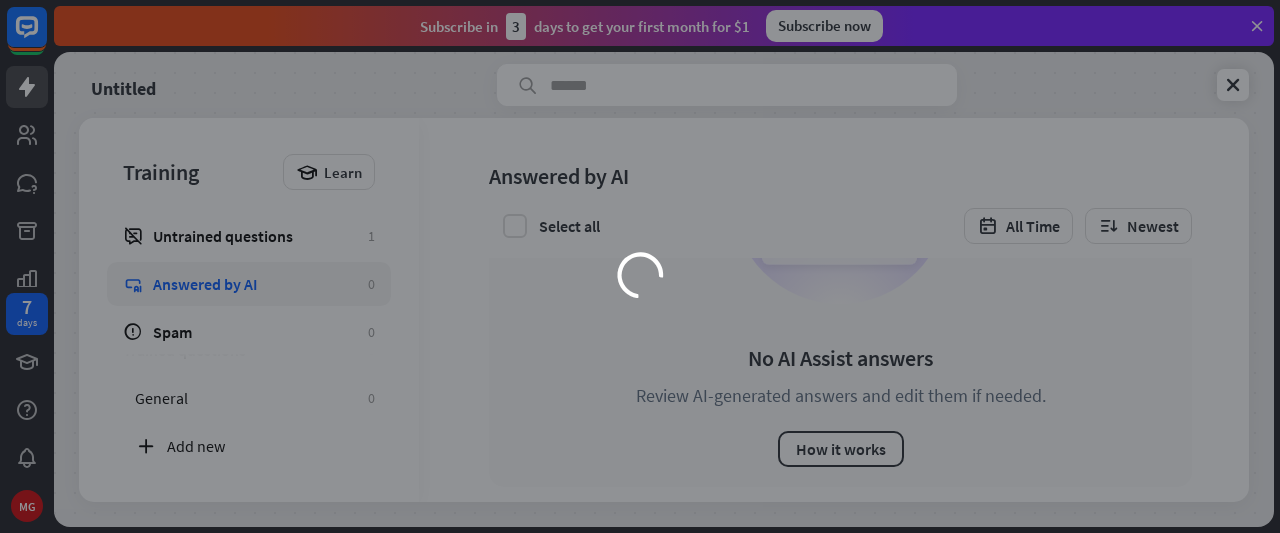 click on "loader" at bounding box center [640, 275] 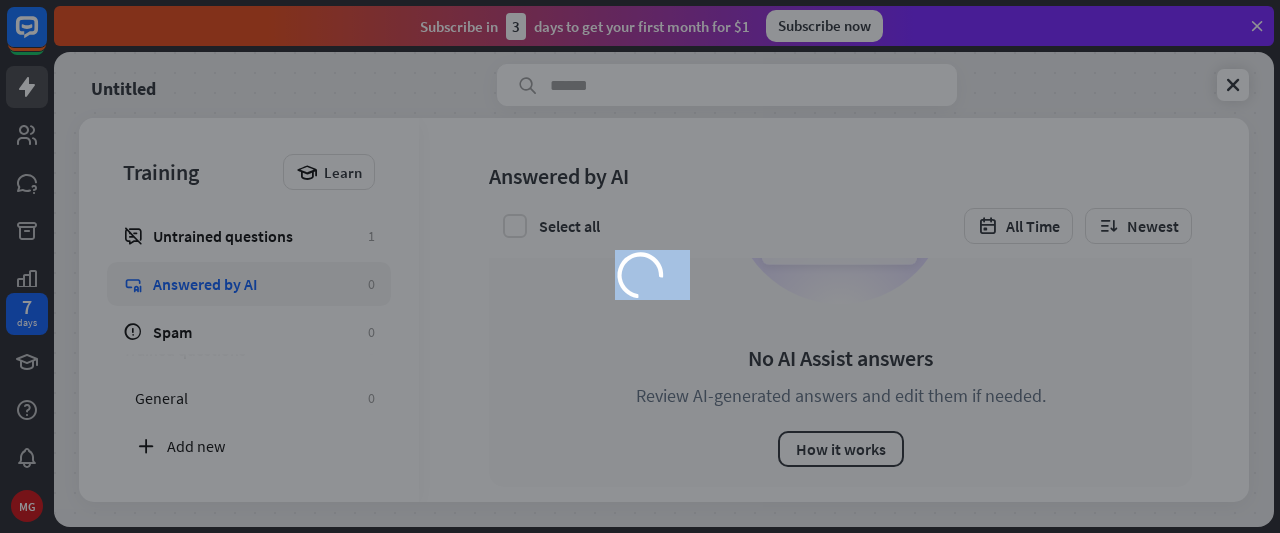 click on "loader" at bounding box center (640, 275) 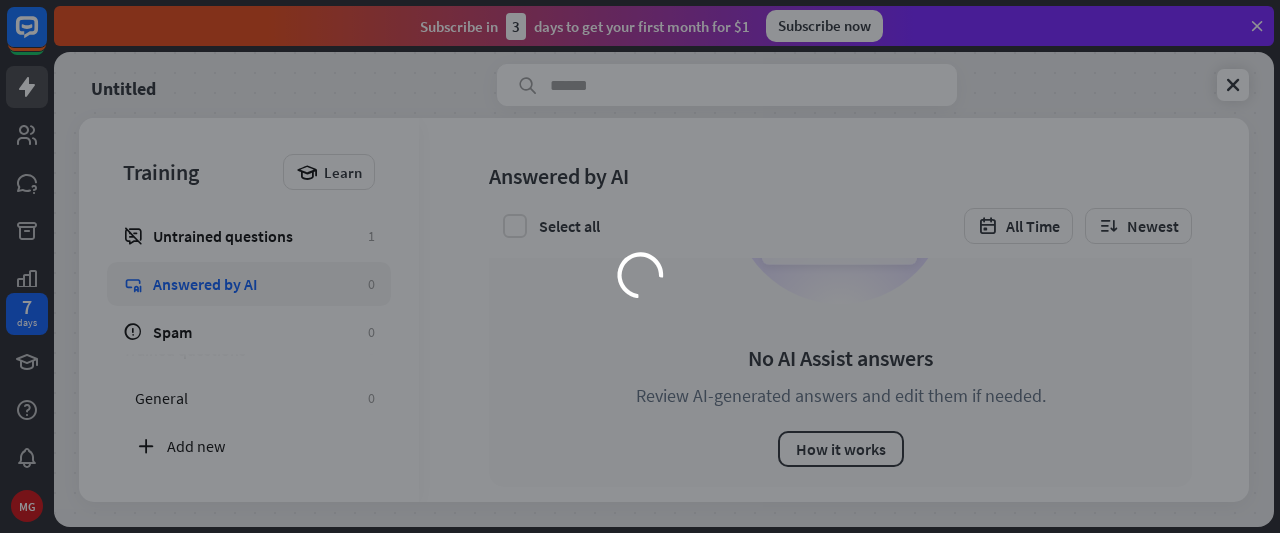 click on "loader" at bounding box center [640, 275] 